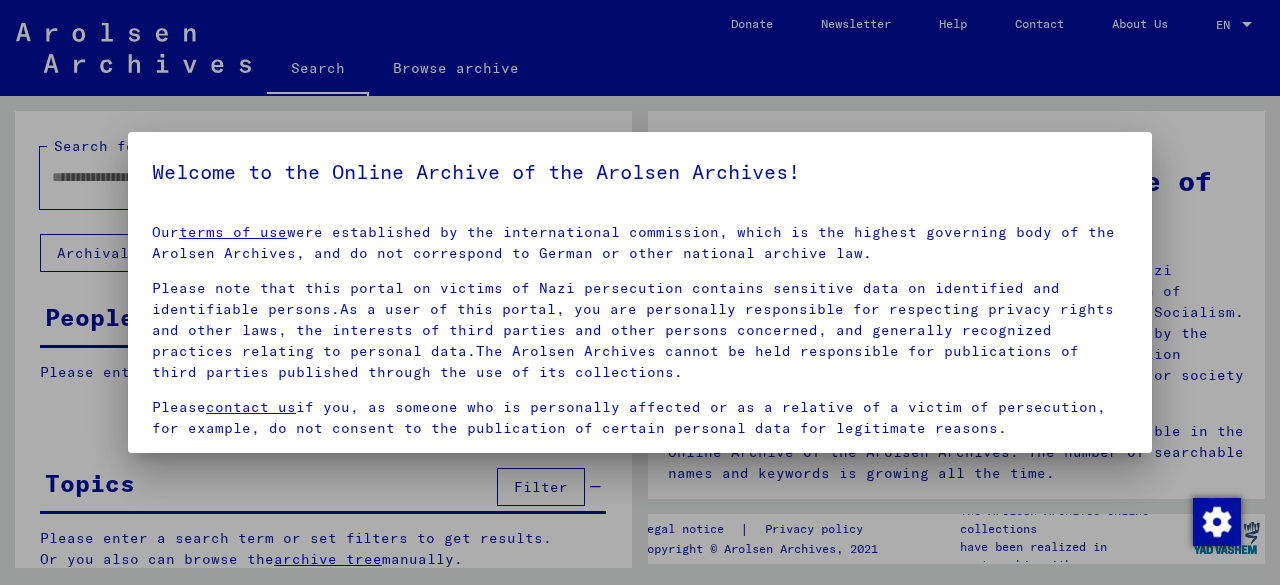 scroll, scrollTop: 0, scrollLeft: 0, axis: both 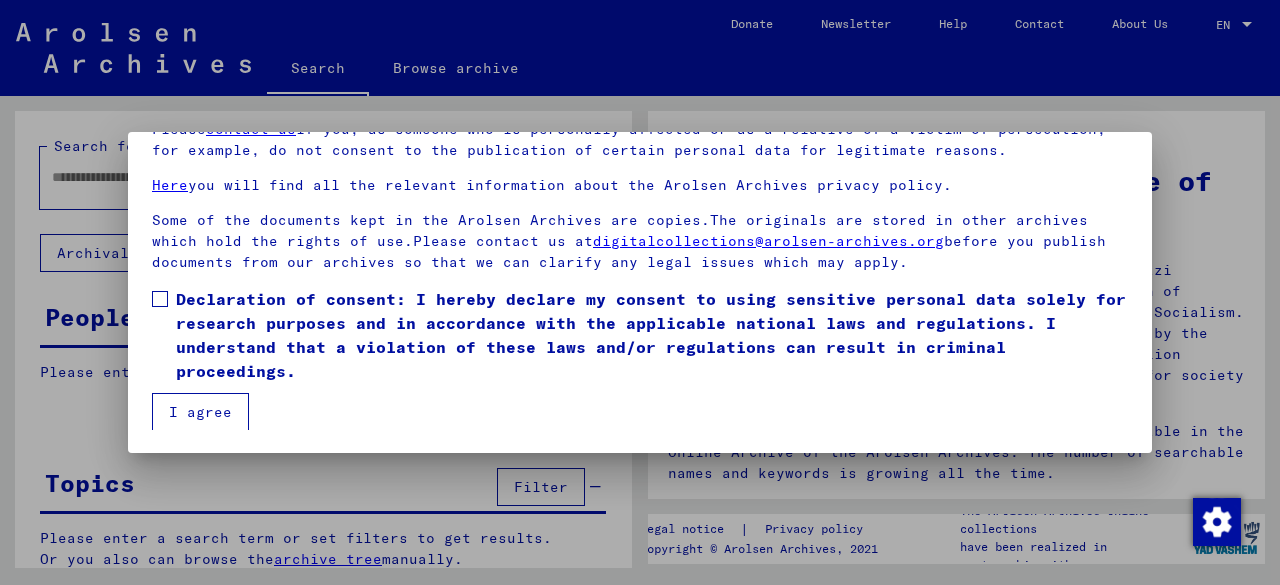 click on "Our  terms of use  were established by the international commission, which is the highest governing body of the Arolsen Archives, and do not correspond to German or other national archive law. Please note that this portal on victims of Nazi persecution contains sensitive data on identified and identifiable persons.As a user of this portal, you are personally responsible for respecting privacy rights and other laws, the interests of third parties and other persons concerned, and generally recognized practices relating to personal data.The Arolsen Archives cannot be held responsible for publications of third parties published through the use of its collections. Please  contact us  if you, as someone who is personally affected or as a relative of a victim of persecution, for example, do not consent to the publication of certain personal data for legitimate reasons. Here  you will find all the relevant information about the Arolsen Archives privacy policy. digitalcollections@arolsen-archives.org   I agree" at bounding box center (640, 240) 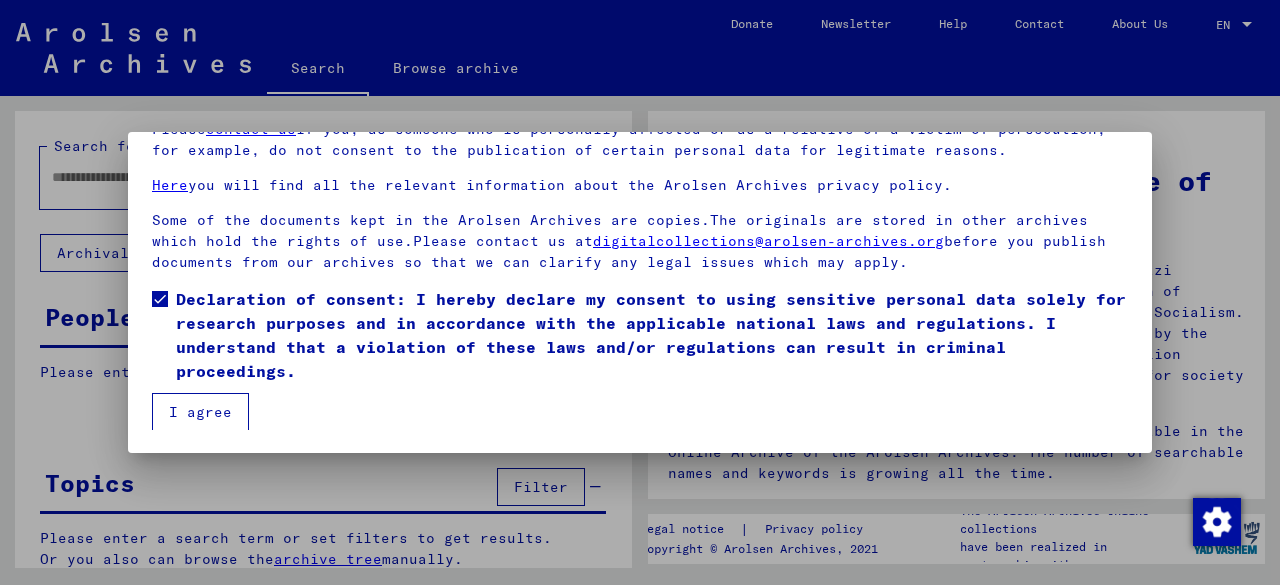 click on "I agree" at bounding box center [200, 412] 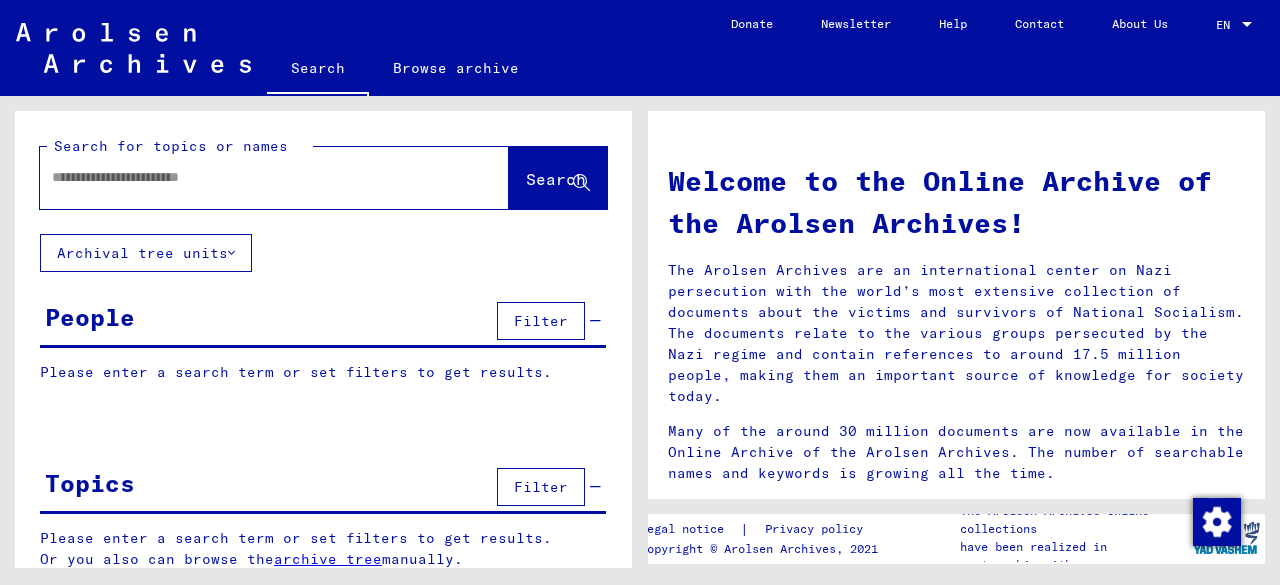 click 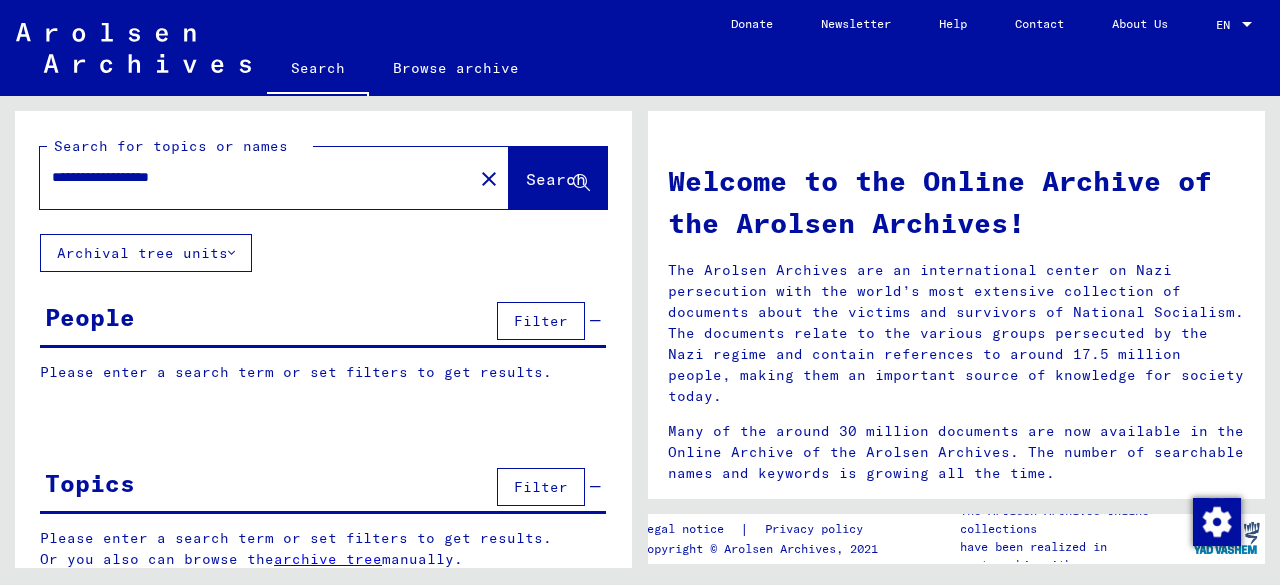 type on "**********" 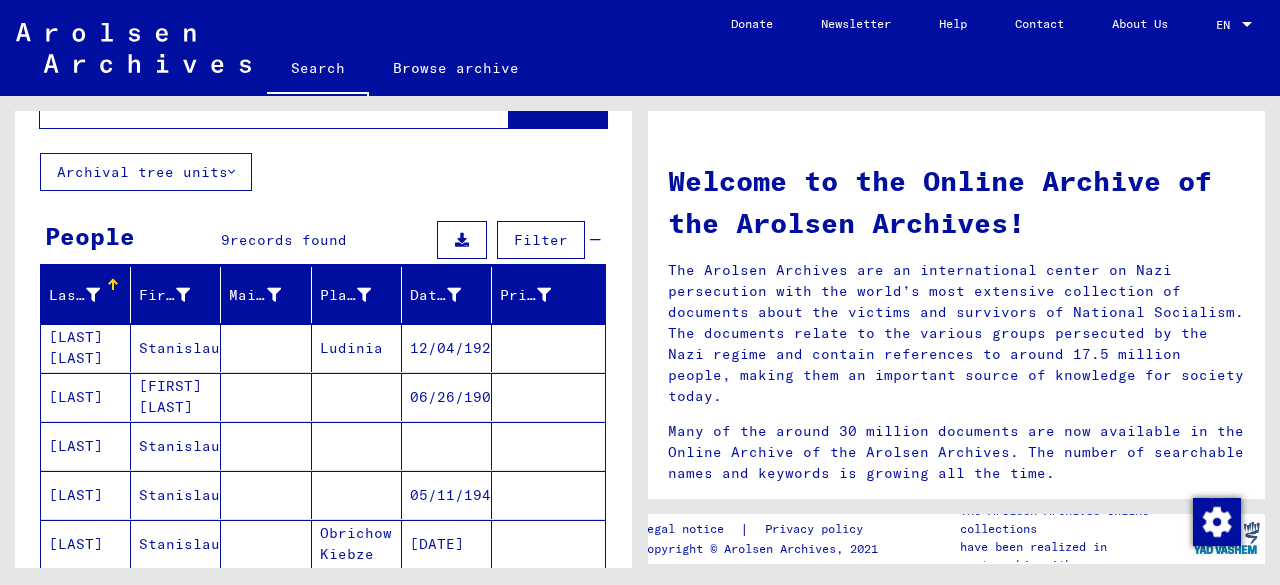 scroll, scrollTop: 100, scrollLeft: 0, axis: vertical 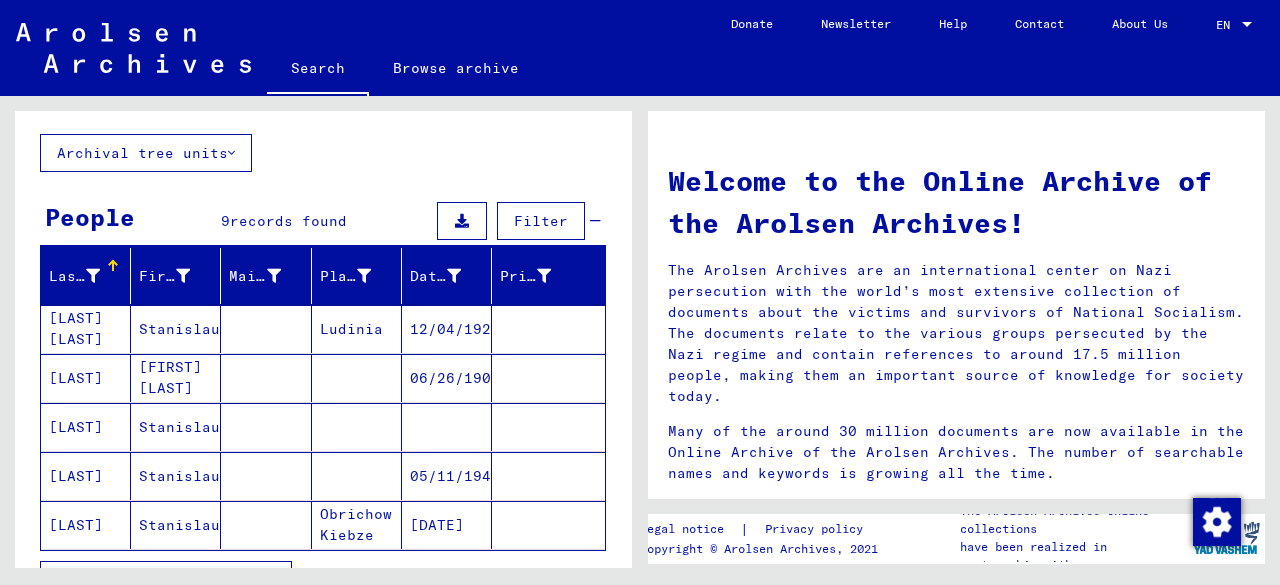 click on "Ludinia" at bounding box center [357, 378] 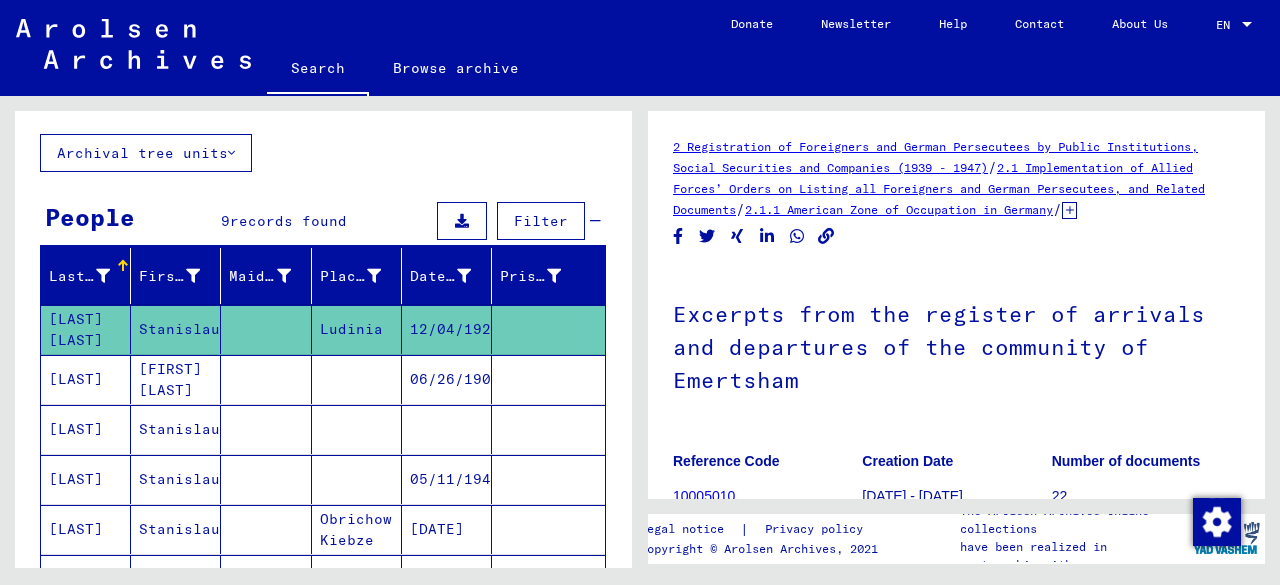 scroll, scrollTop: 0, scrollLeft: 0, axis: both 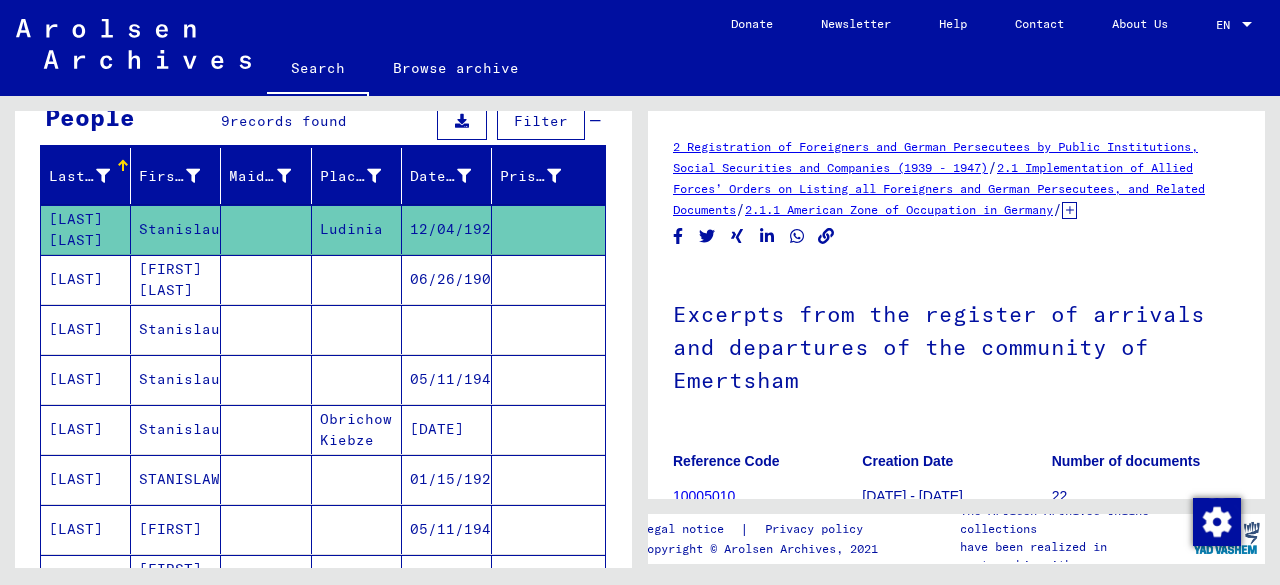 click at bounding box center (357, 329) 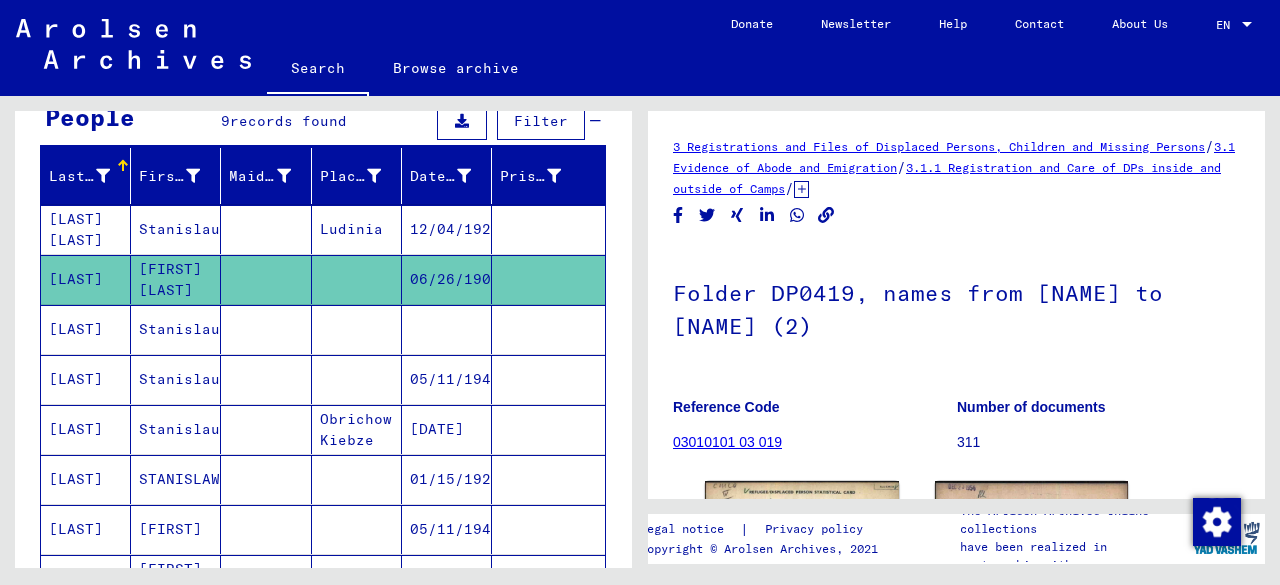 scroll, scrollTop: 0, scrollLeft: 0, axis: both 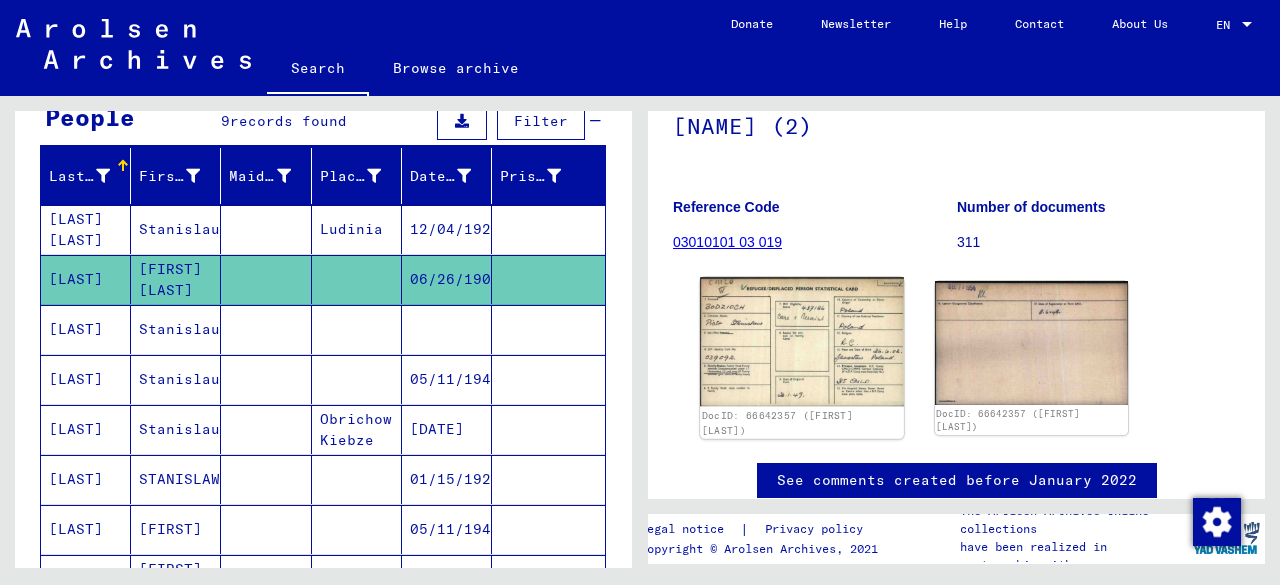 click 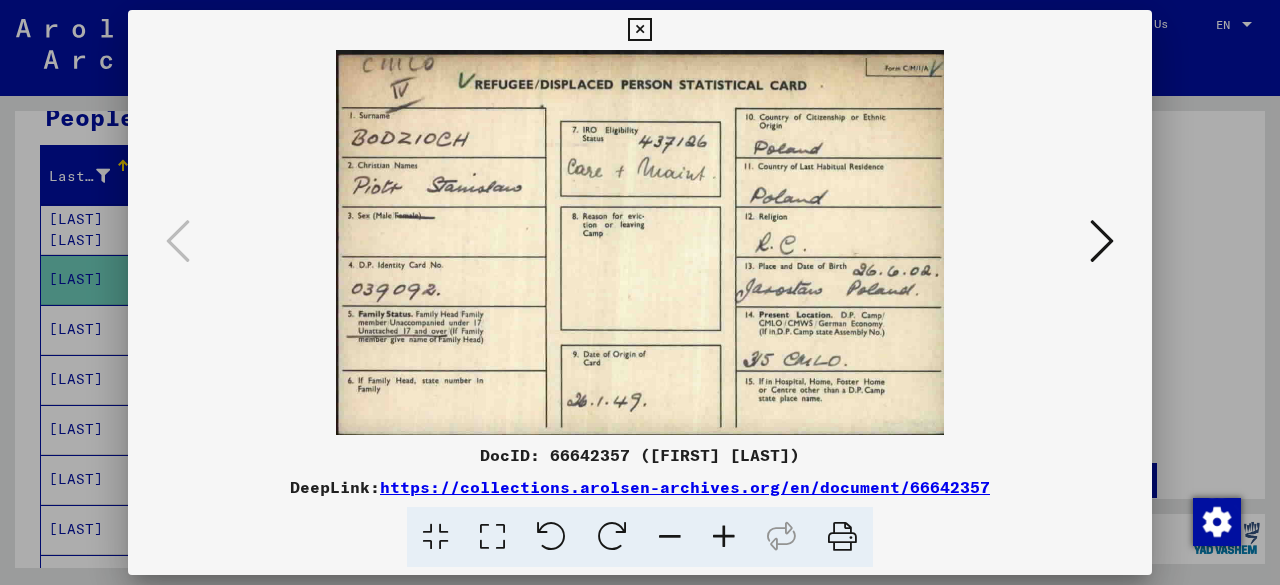 click at bounding box center (640, 292) 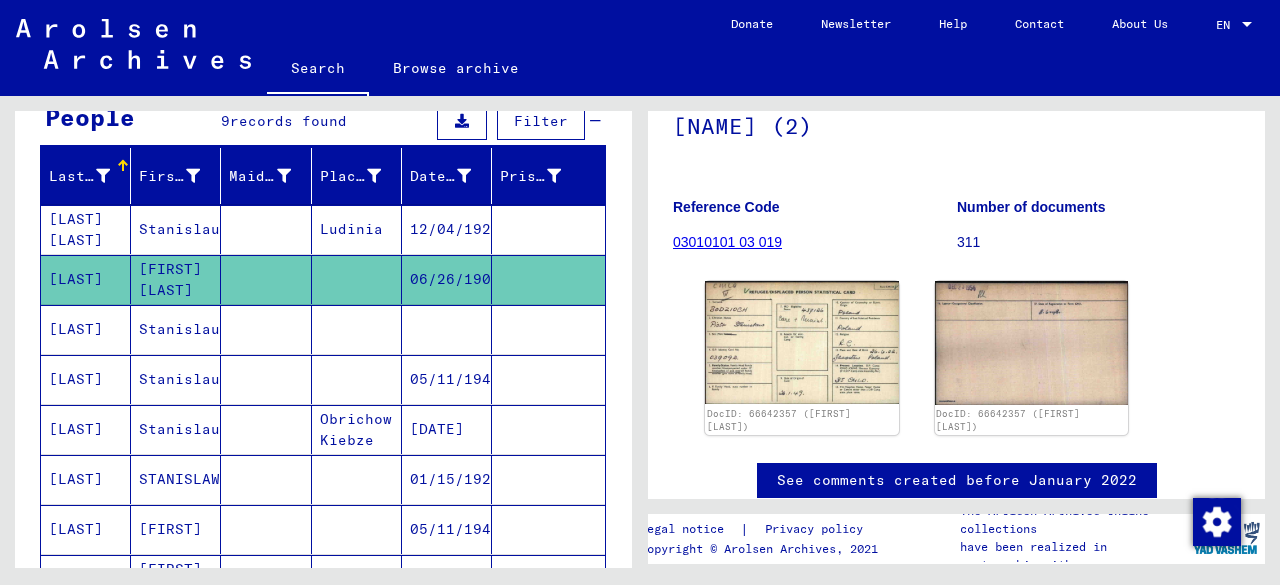 click at bounding box center [266, 379] 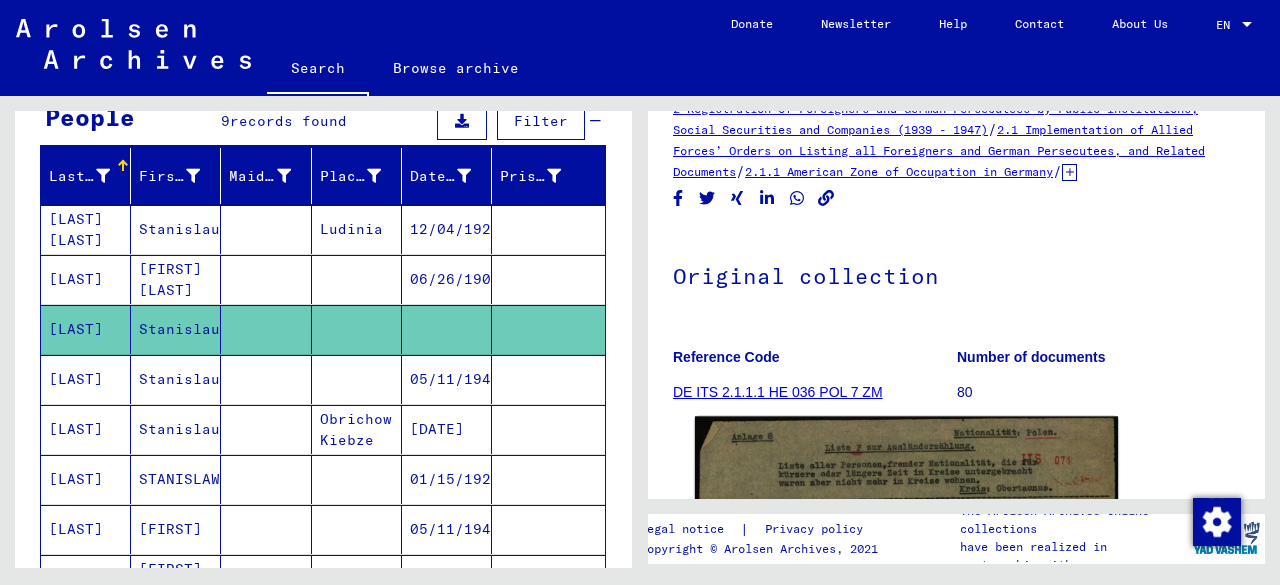 scroll, scrollTop: 0, scrollLeft: 0, axis: both 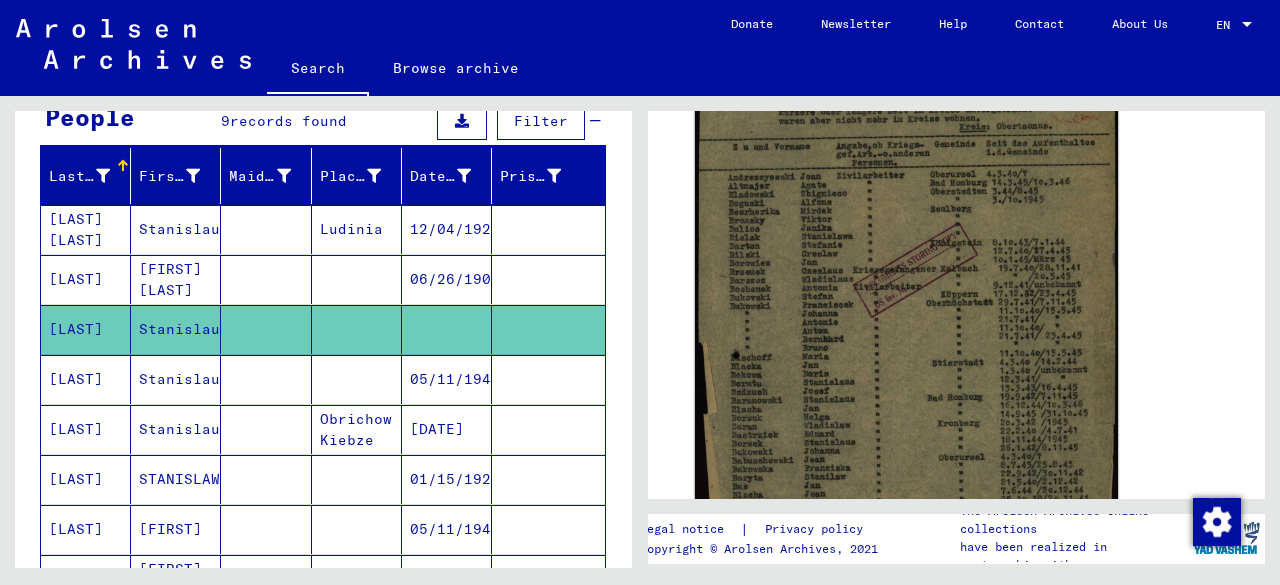 click 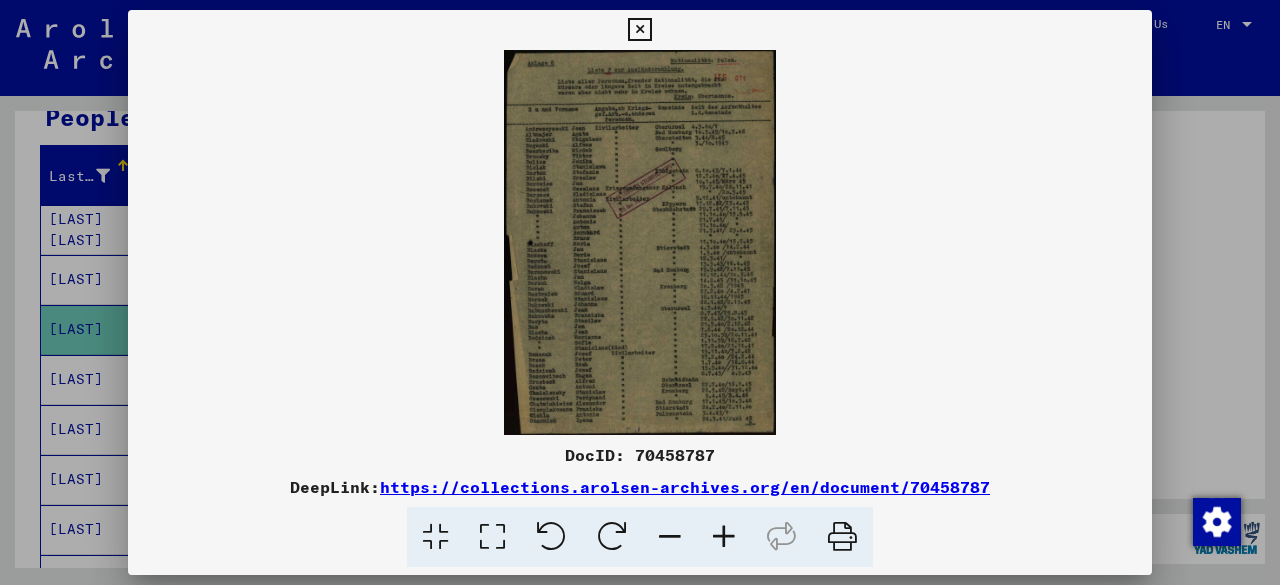 scroll, scrollTop: 399, scrollLeft: 0, axis: vertical 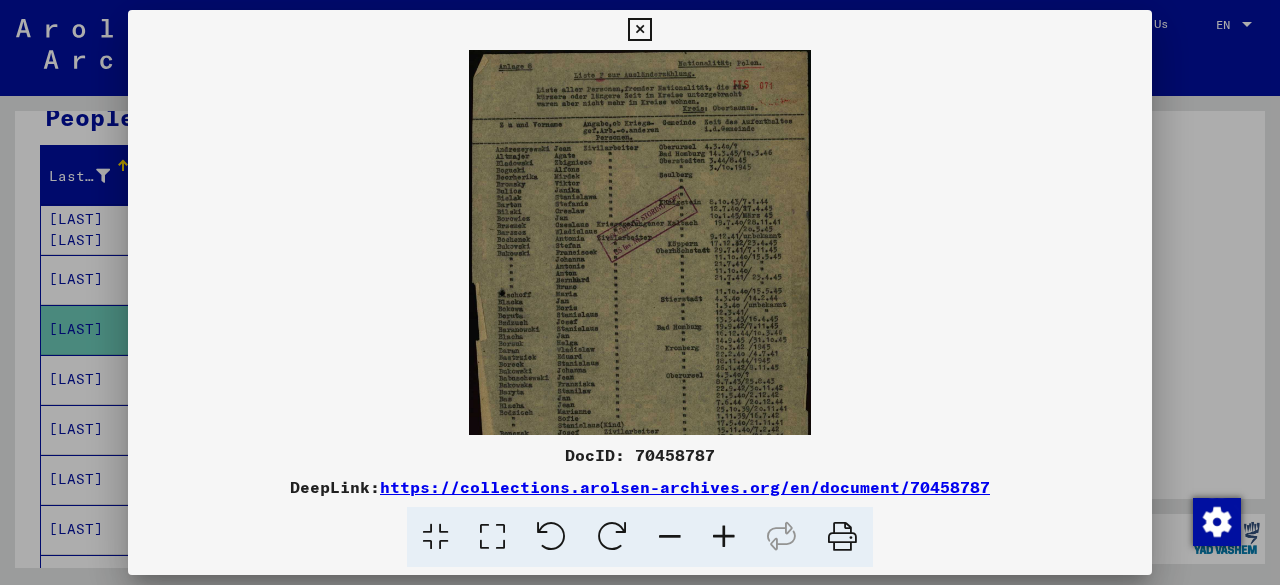 click at bounding box center (724, 537) 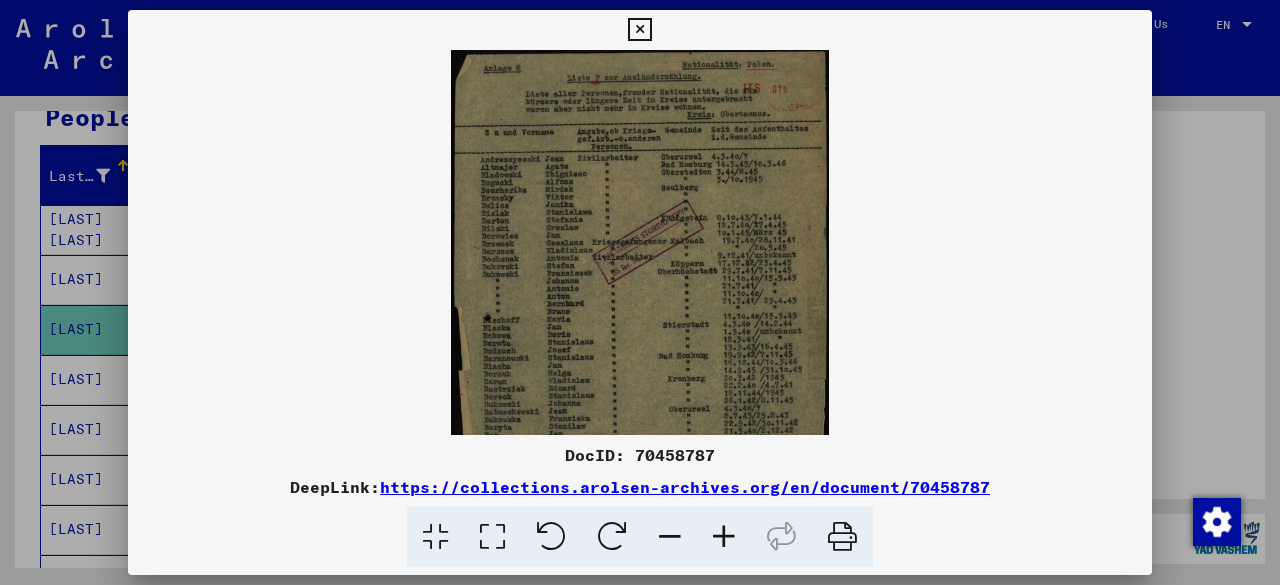 click at bounding box center (724, 537) 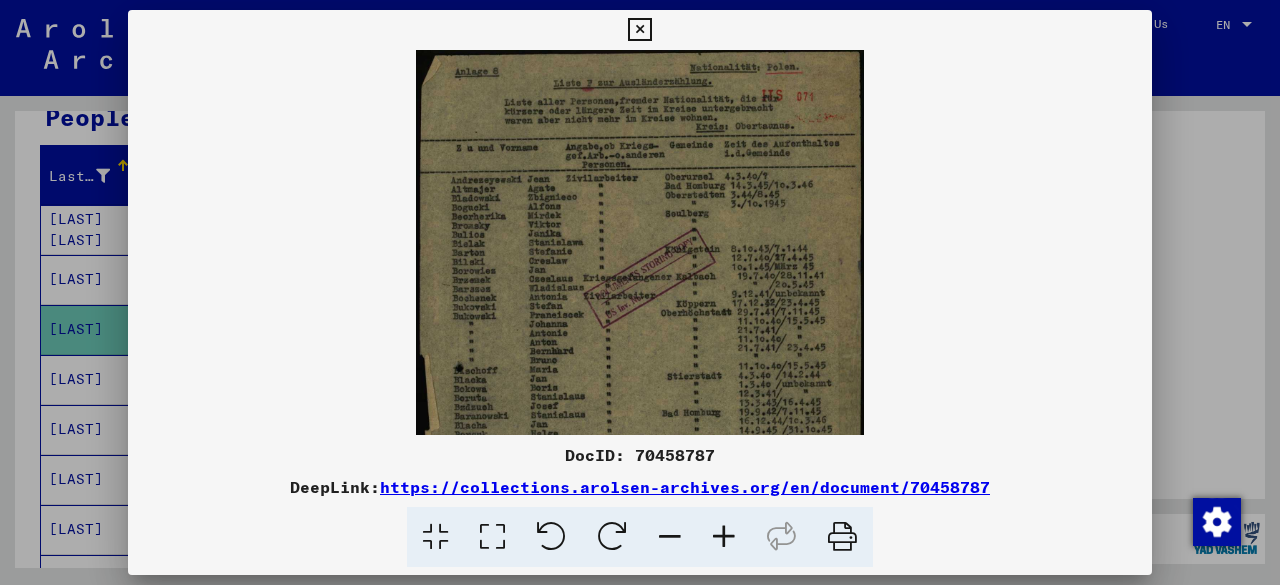 click at bounding box center (724, 537) 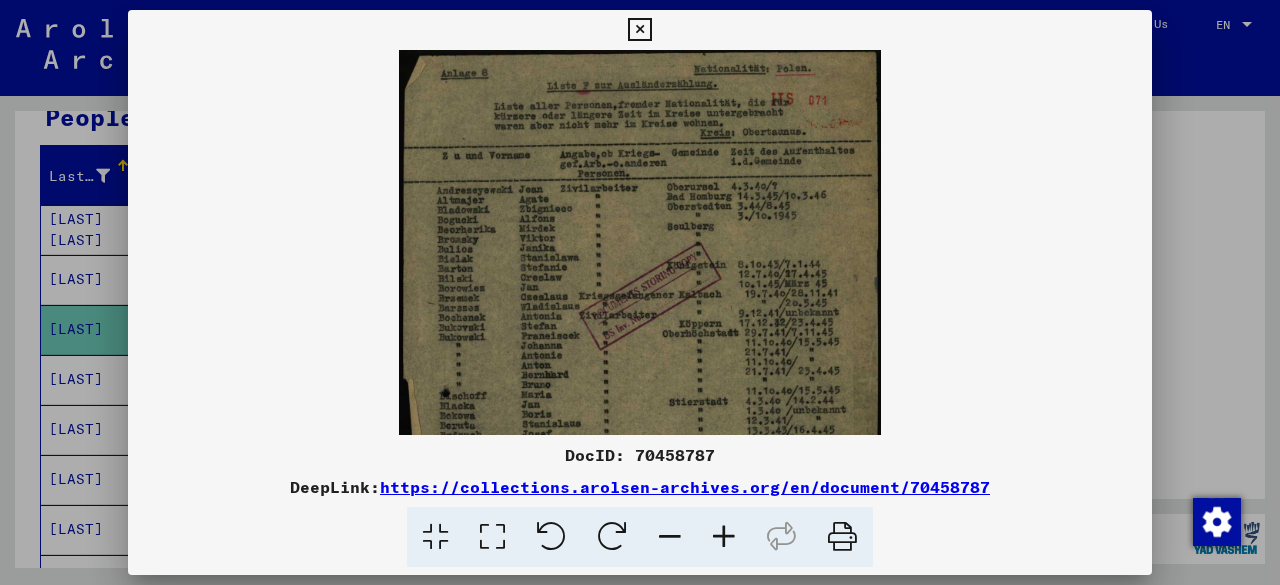 click at bounding box center (724, 537) 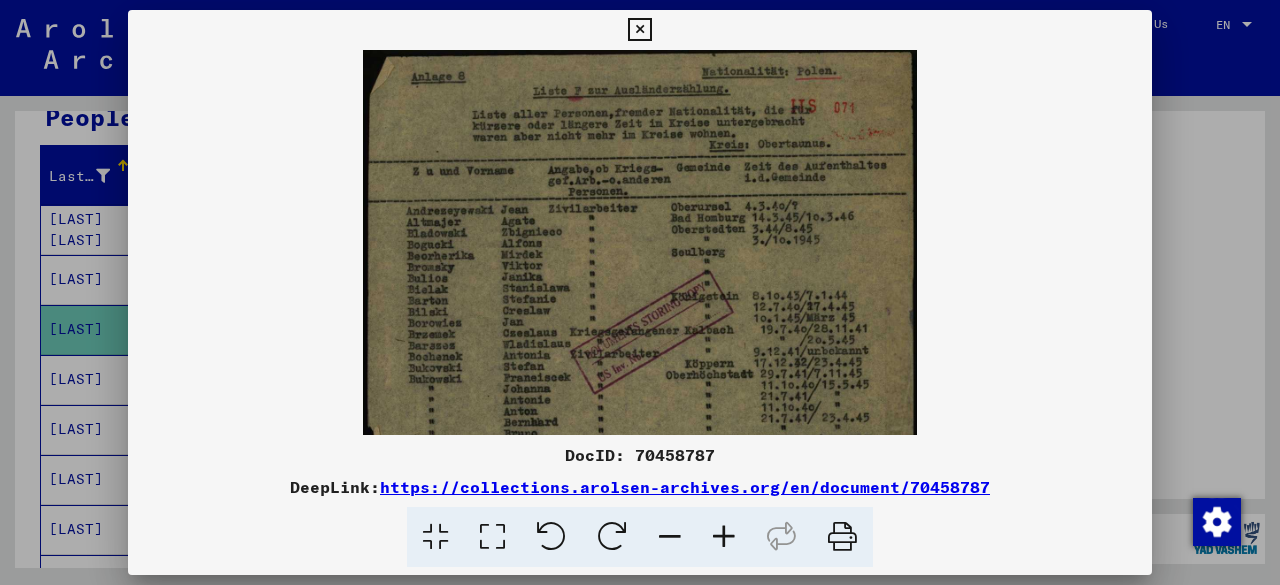 click at bounding box center [724, 537] 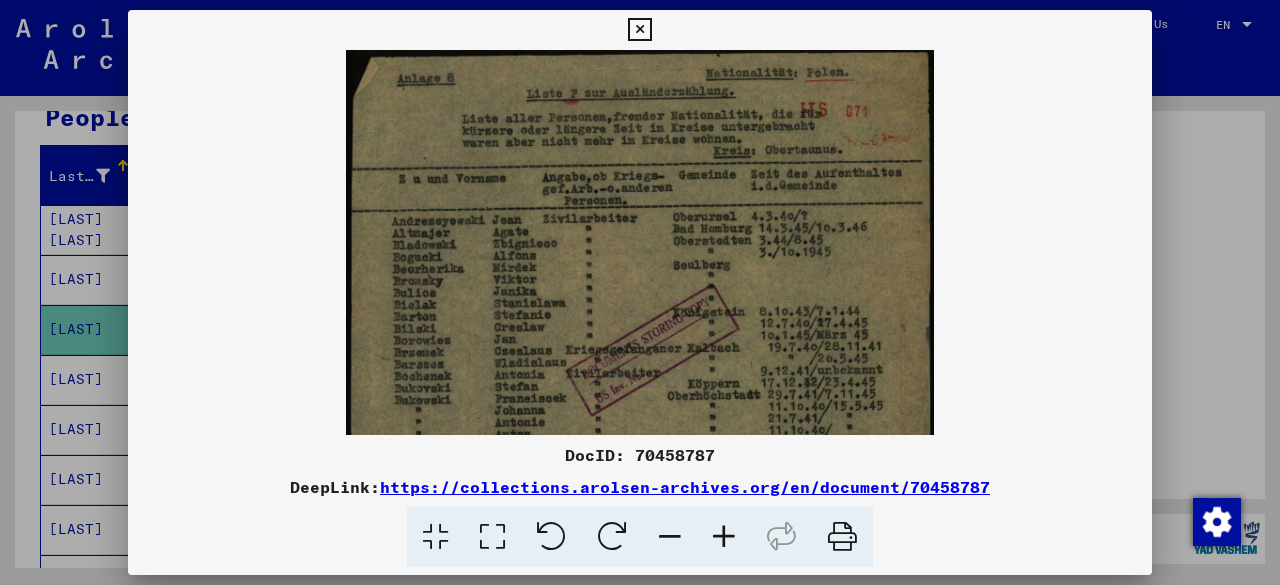 click at bounding box center [724, 537] 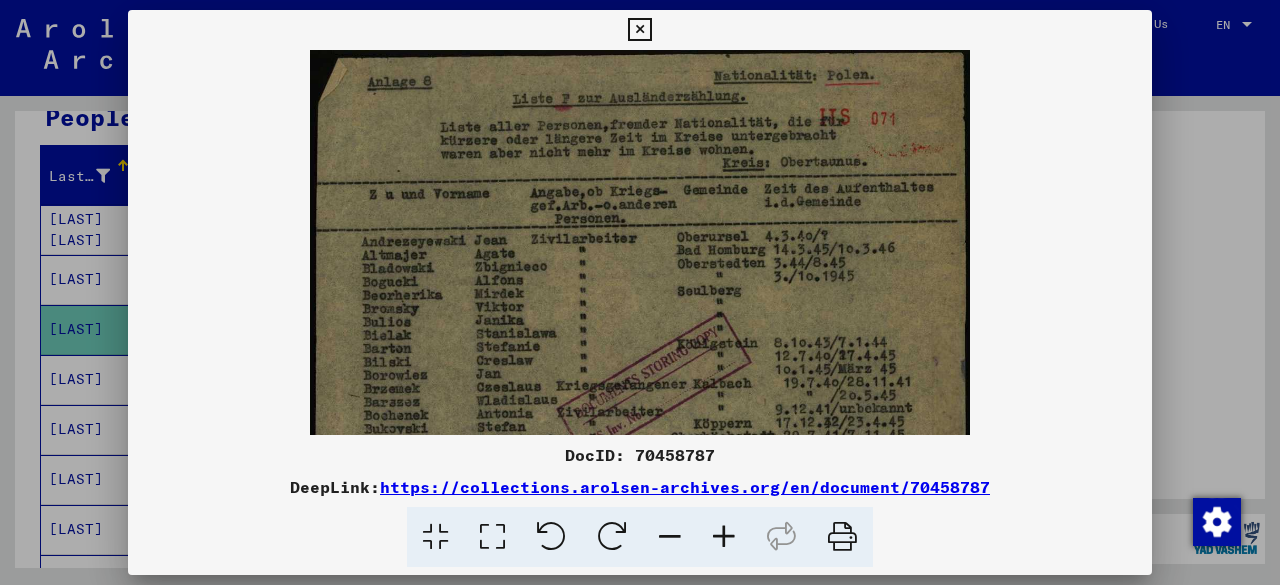 click at bounding box center (724, 537) 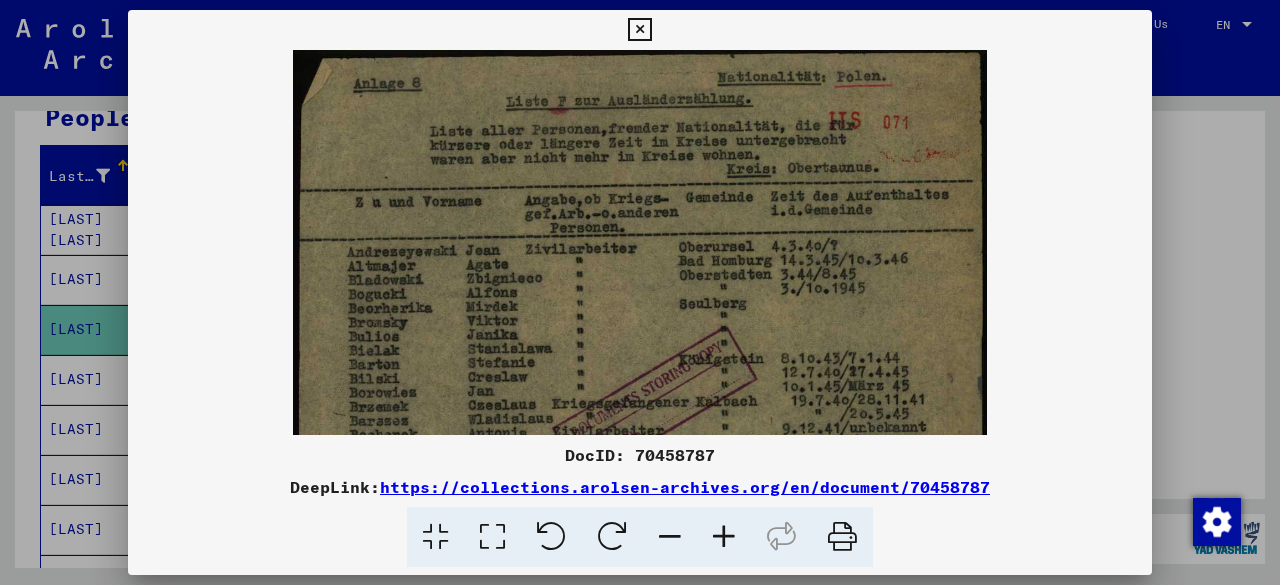 click at bounding box center [724, 537] 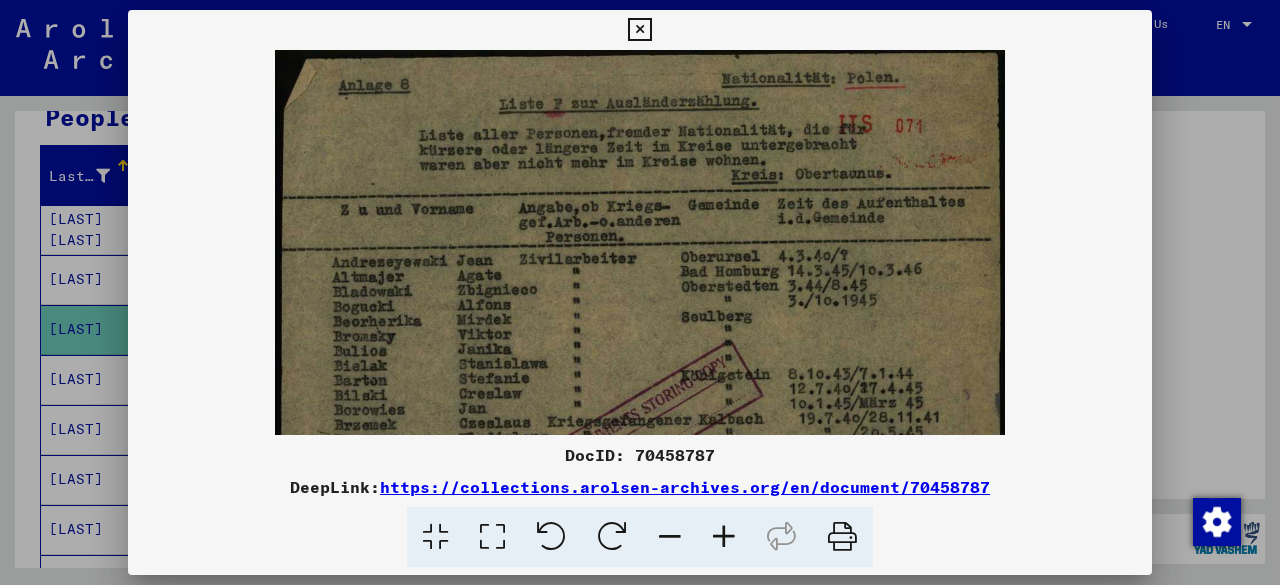 click at bounding box center [724, 537] 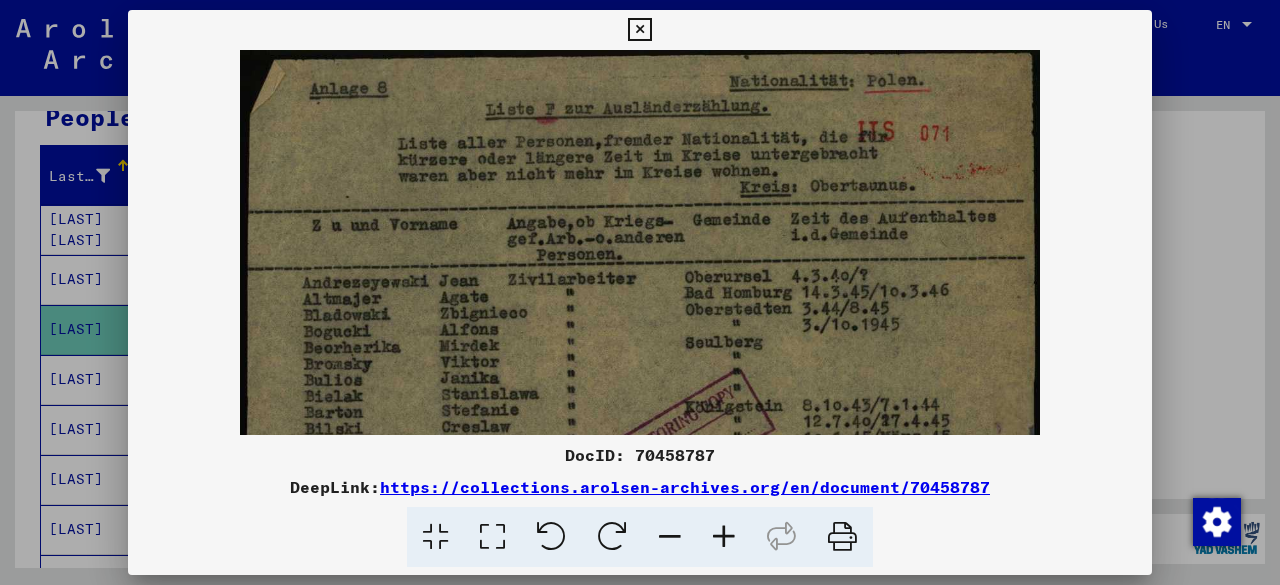 click at bounding box center [724, 537] 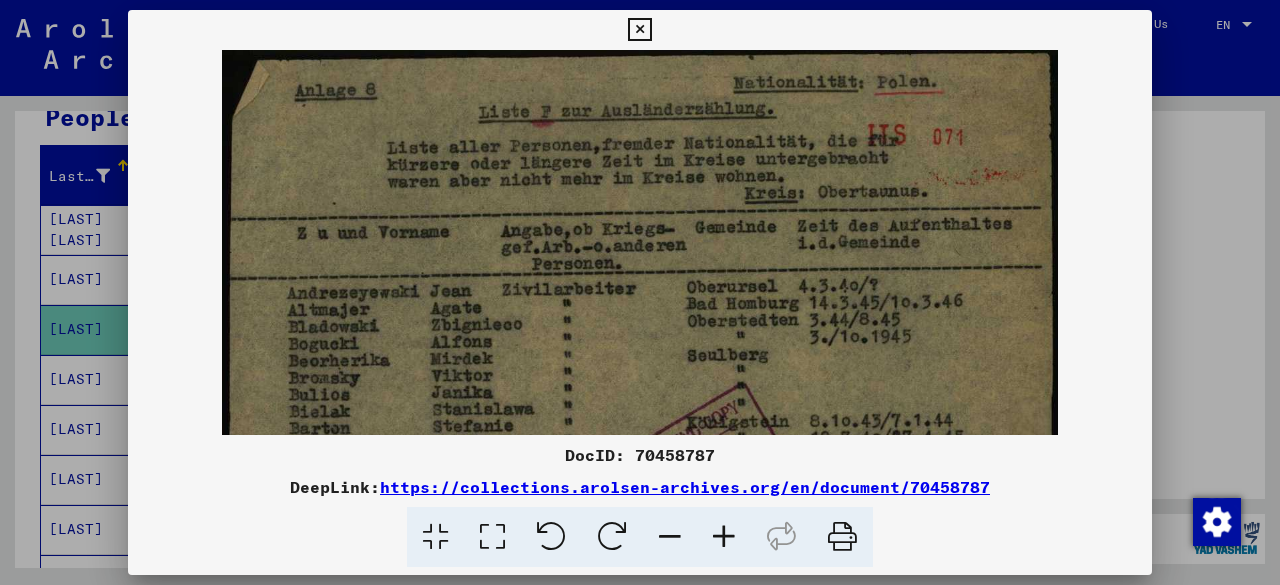 click at bounding box center [724, 537] 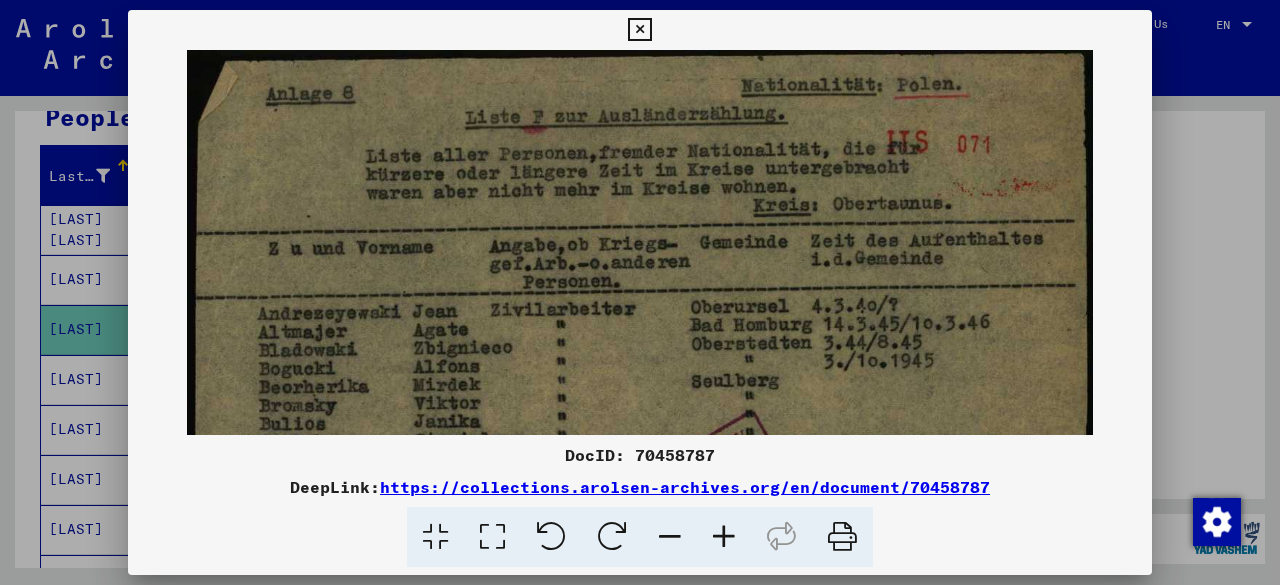 click at bounding box center (724, 537) 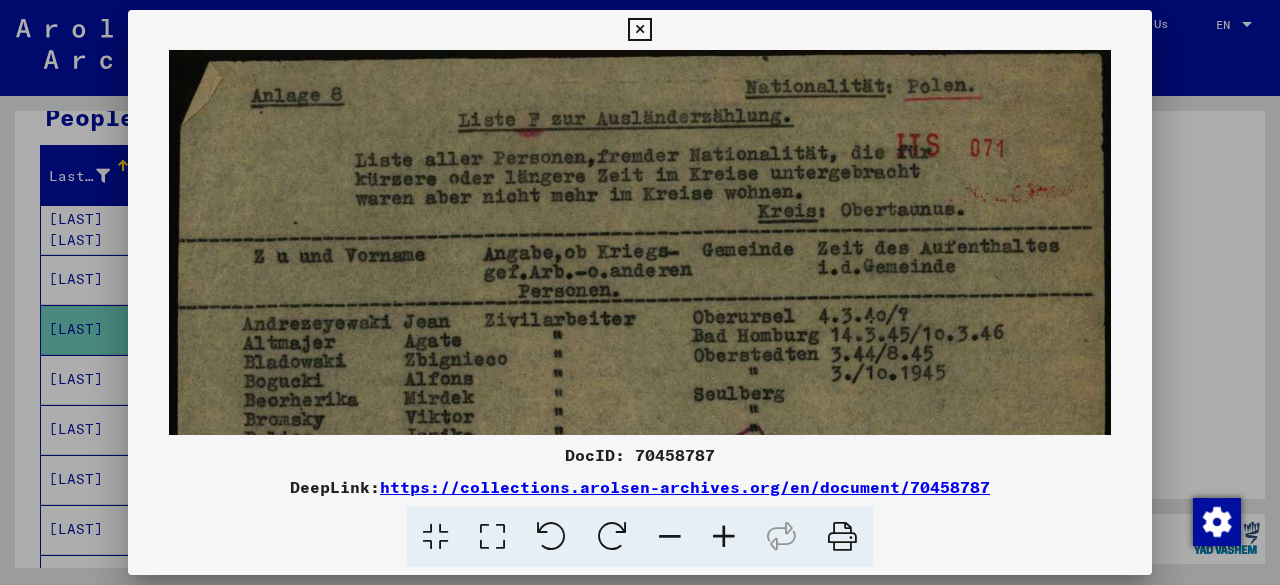 click at bounding box center [724, 537] 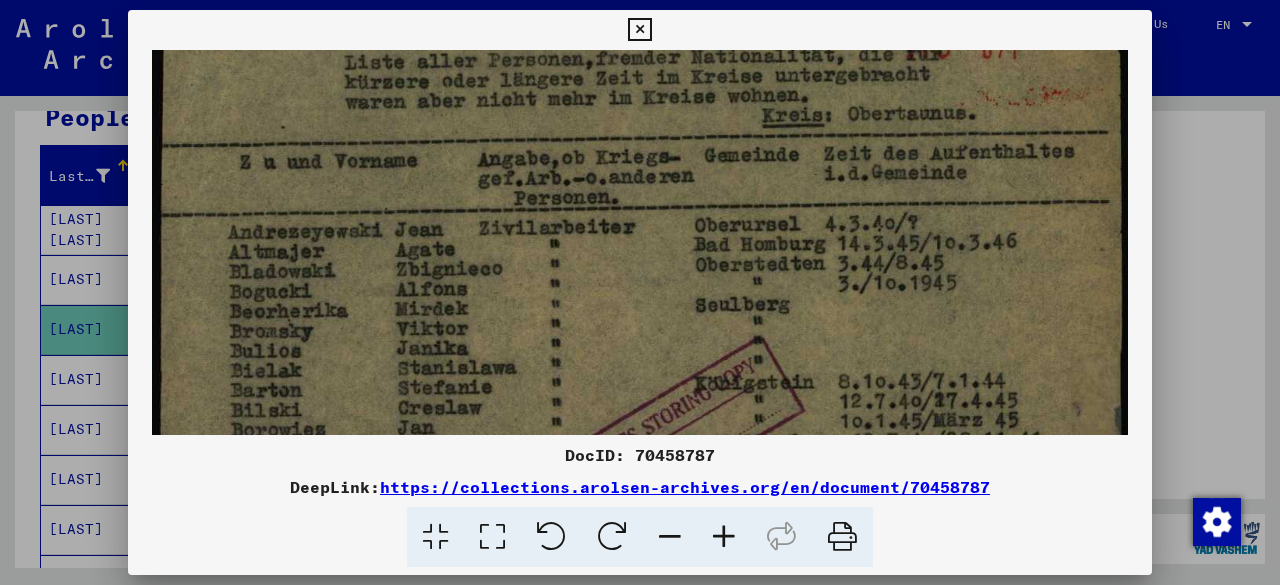 drag, startPoint x: 625, startPoint y: 267, endPoint x: 665, endPoint y: 115, distance: 157.17506 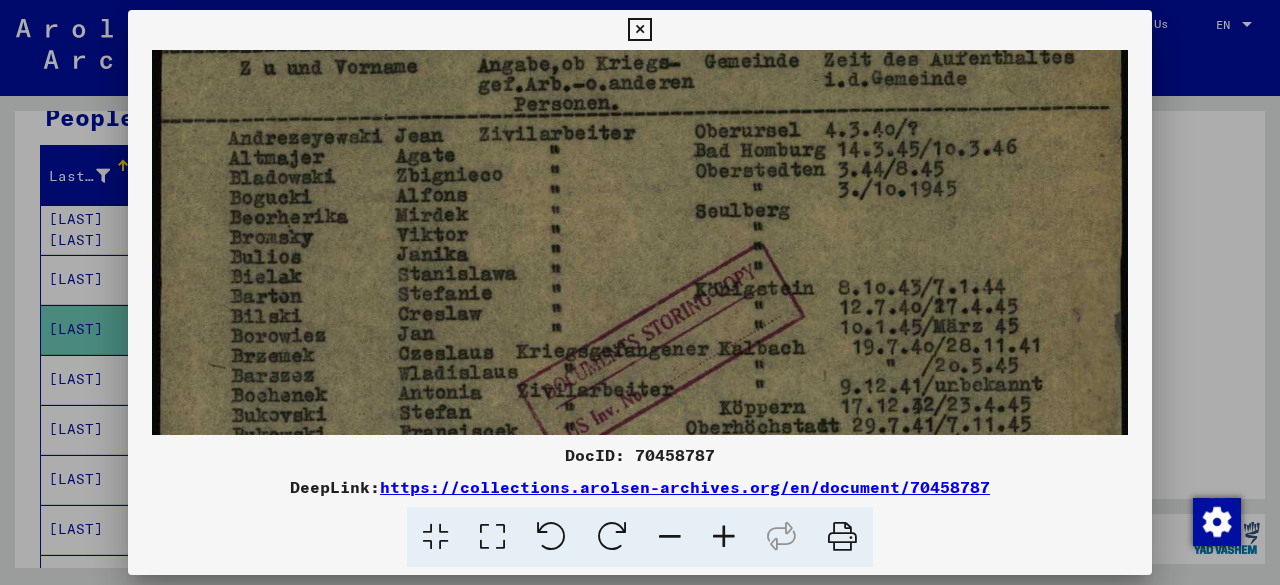 drag, startPoint x: 636, startPoint y: 272, endPoint x: 634, endPoint y: 119, distance: 153.01308 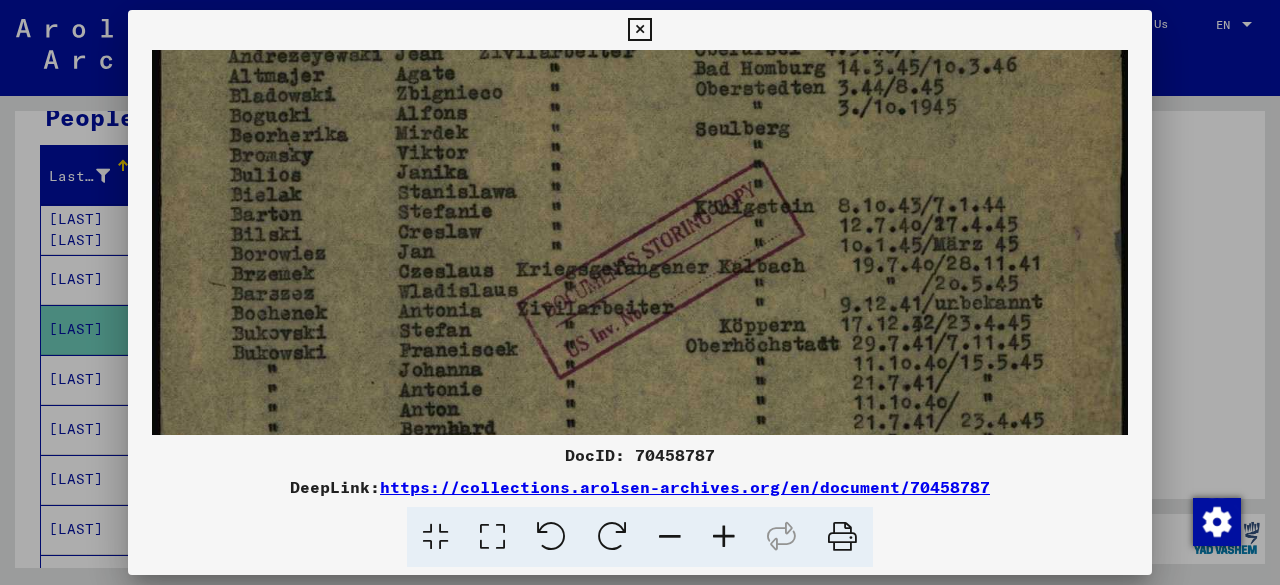 drag, startPoint x: 700, startPoint y: 269, endPoint x: 700, endPoint y: 175, distance: 94 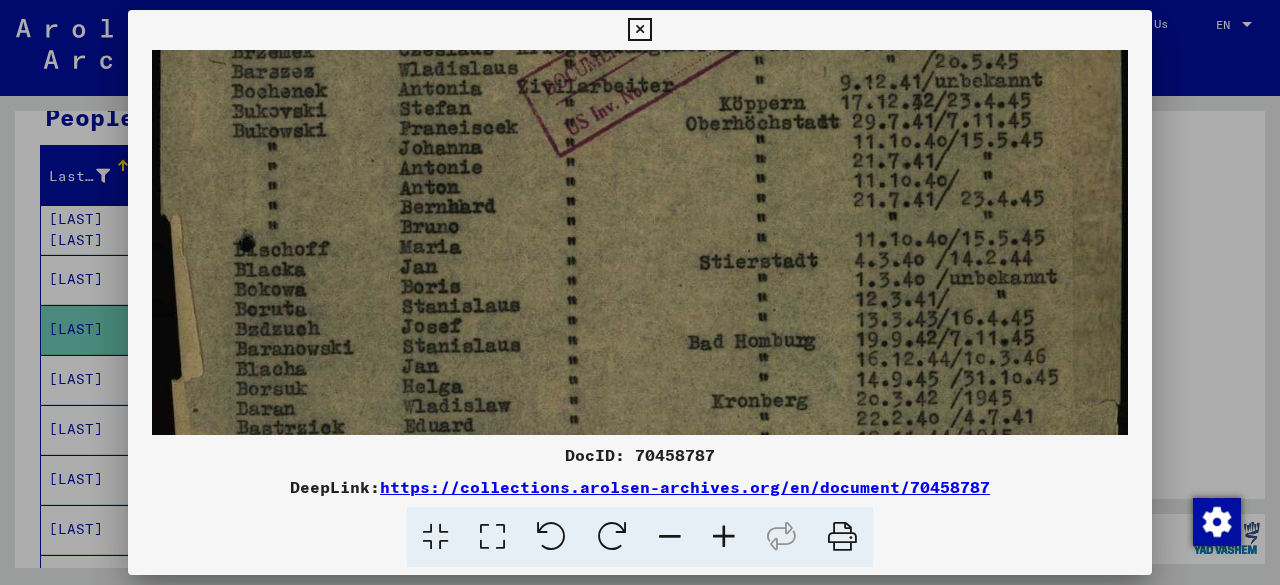 drag, startPoint x: 712, startPoint y: 283, endPoint x: 711, endPoint y: 169, distance: 114.00439 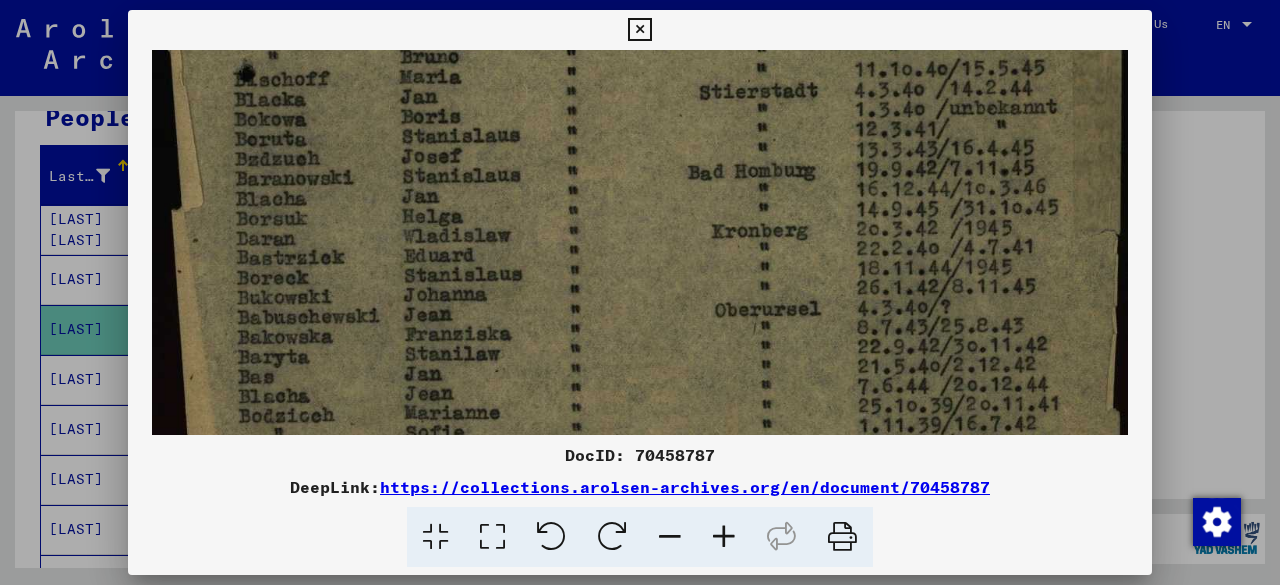 drag, startPoint x: 710, startPoint y: 259, endPoint x: 707, endPoint y: 188, distance: 71.063354 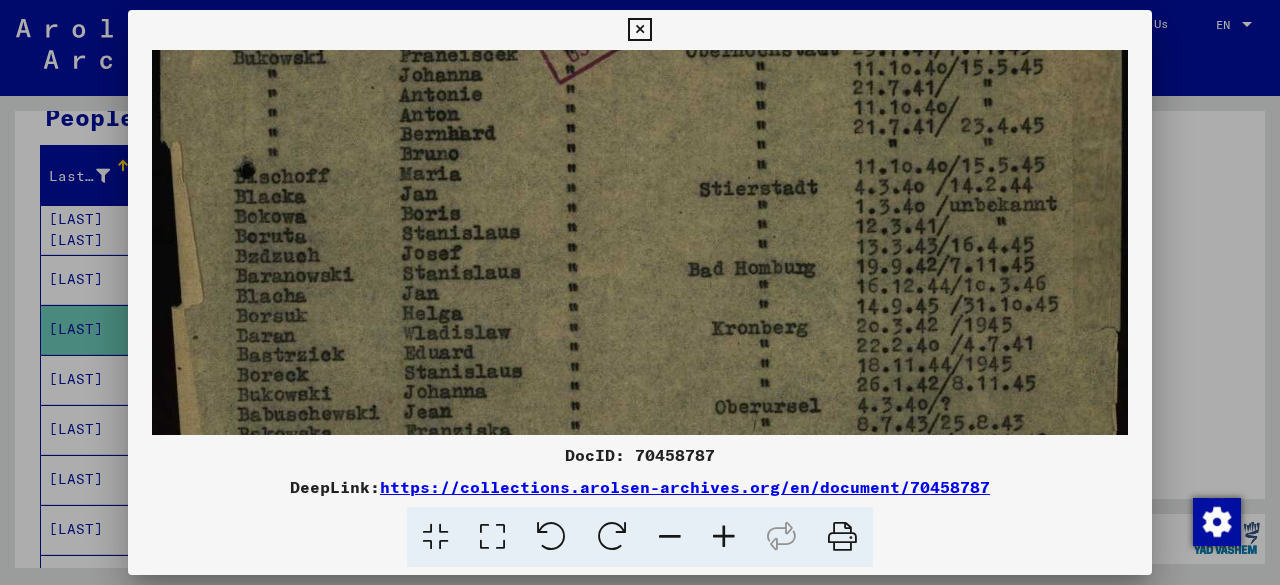 scroll, scrollTop: 550, scrollLeft: 0, axis: vertical 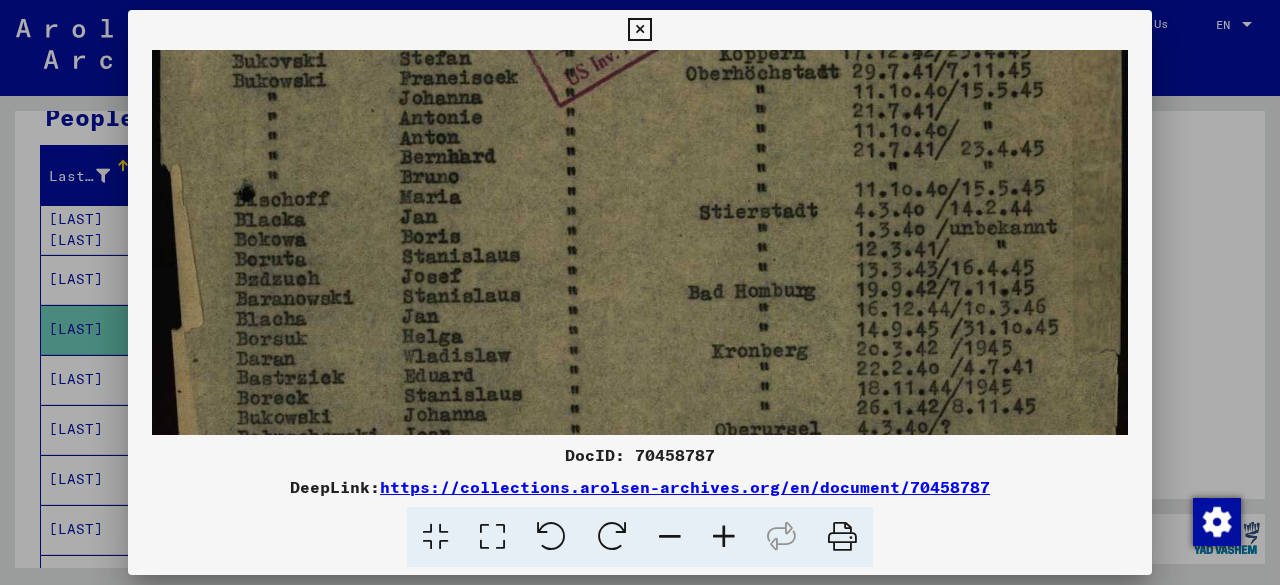 drag, startPoint x: 572, startPoint y: 157, endPoint x: 586, endPoint y: 285, distance: 128.76335 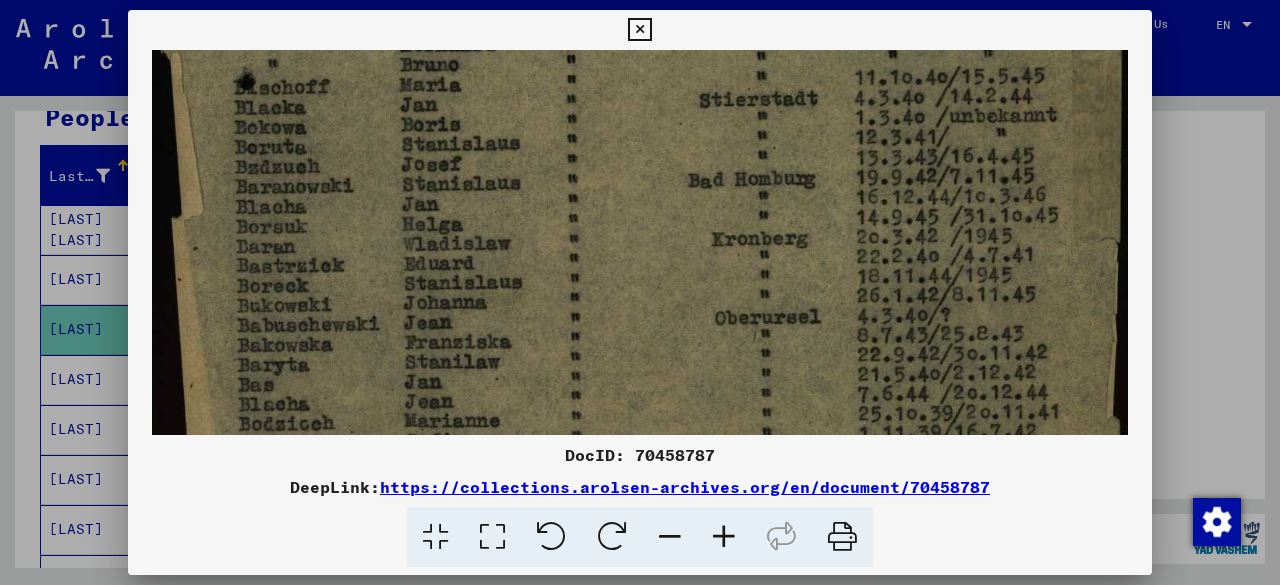 drag, startPoint x: 290, startPoint y: 375, endPoint x: 288, endPoint y: 271, distance: 104.019226 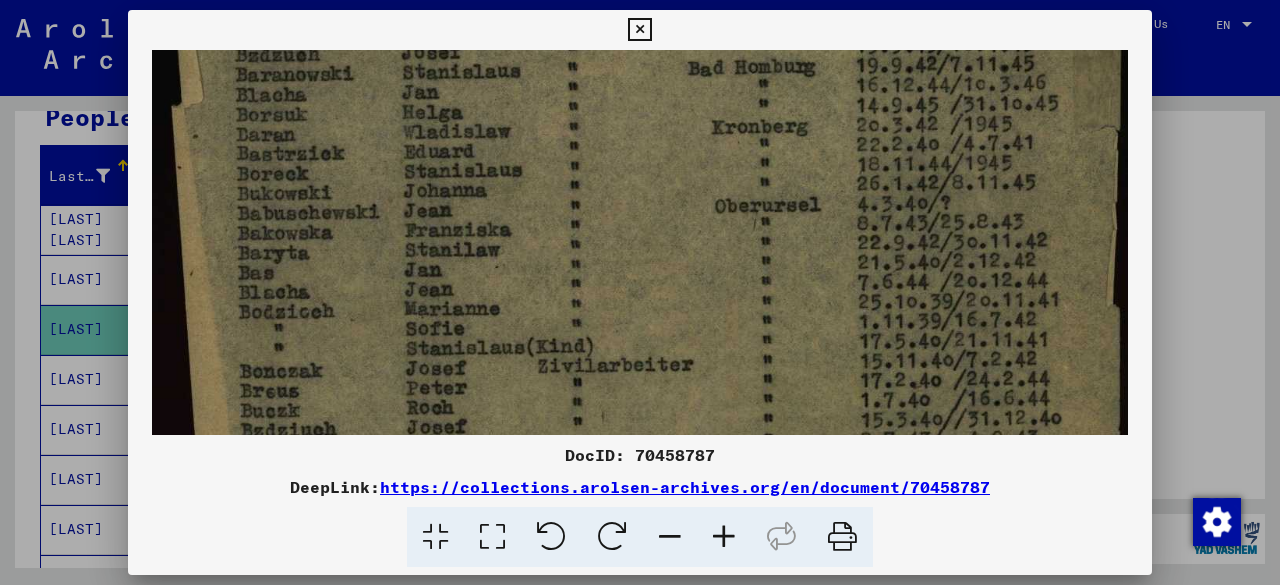 drag, startPoint x: 311, startPoint y: 368, endPoint x: 306, endPoint y: 260, distance: 108.11568 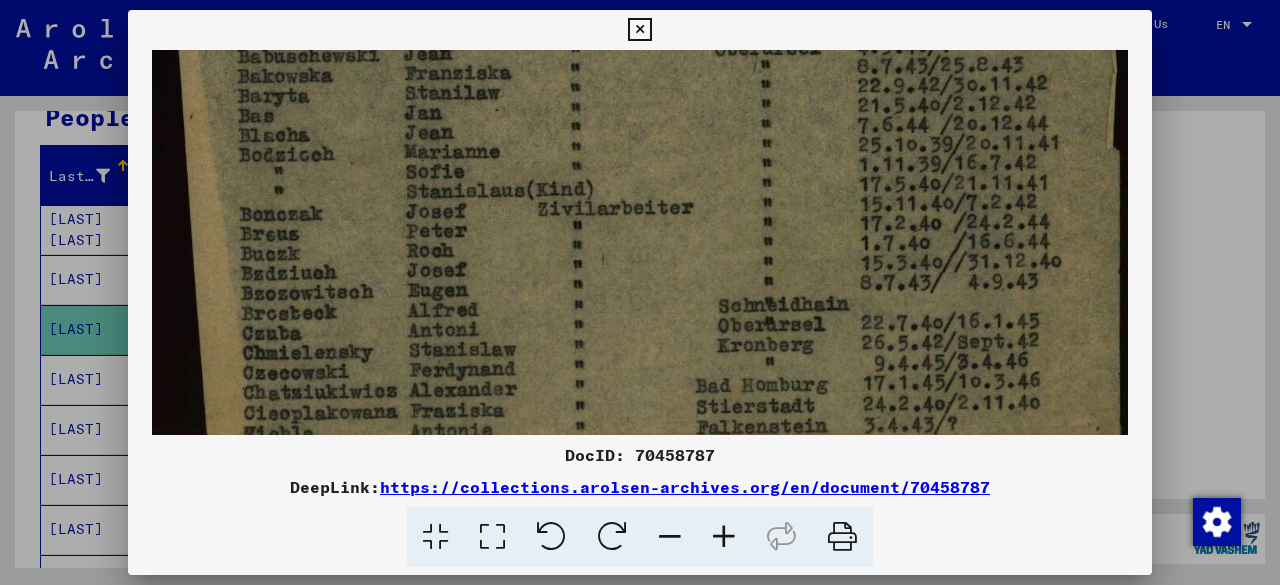 drag, startPoint x: 356, startPoint y: 335, endPoint x: 357, endPoint y: 205, distance: 130.00385 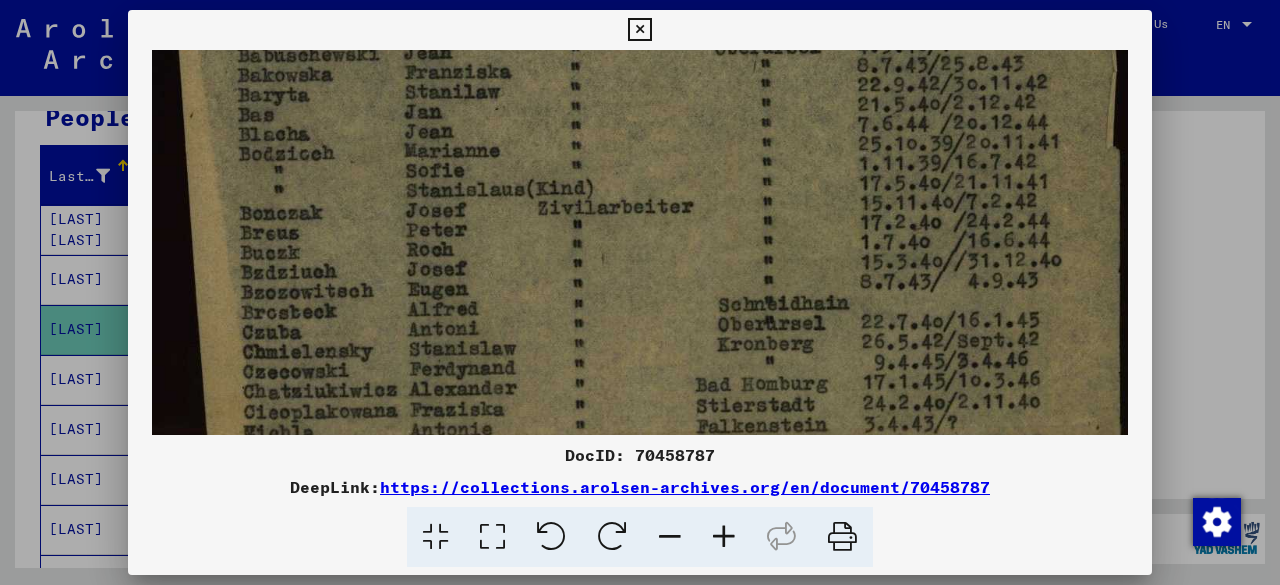 scroll, scrollTop: 1000, scrollLeft: 0, axis: vertical 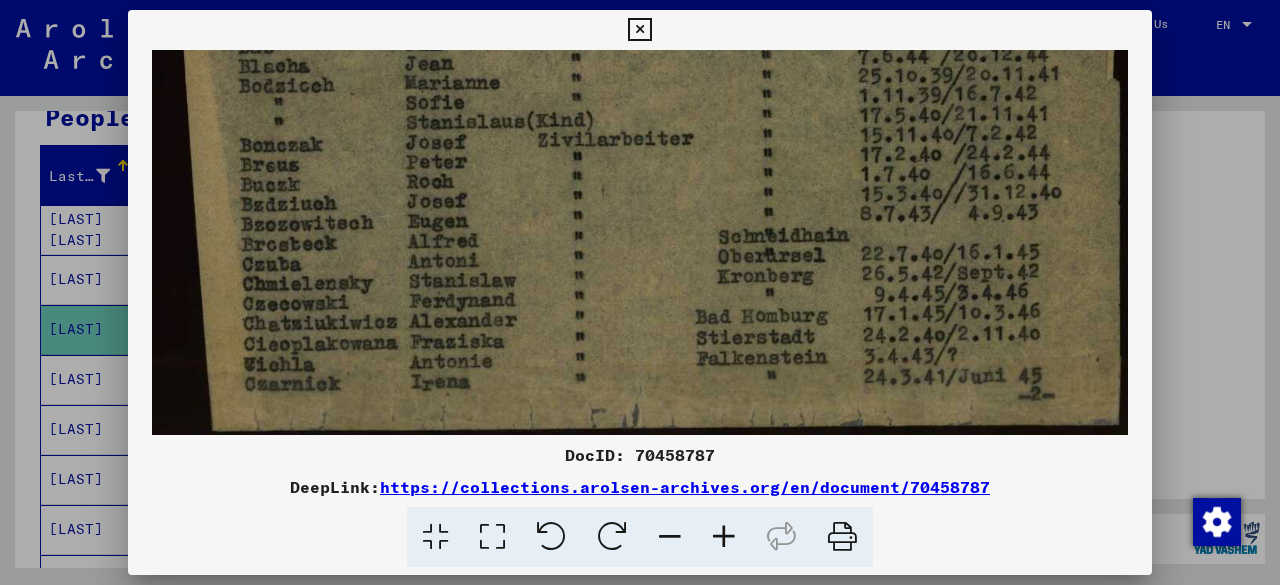 drag, startPoint x: 398, startPoint y: 214, endPoint x: 393, endPoint y: 179, distance: 35.35534 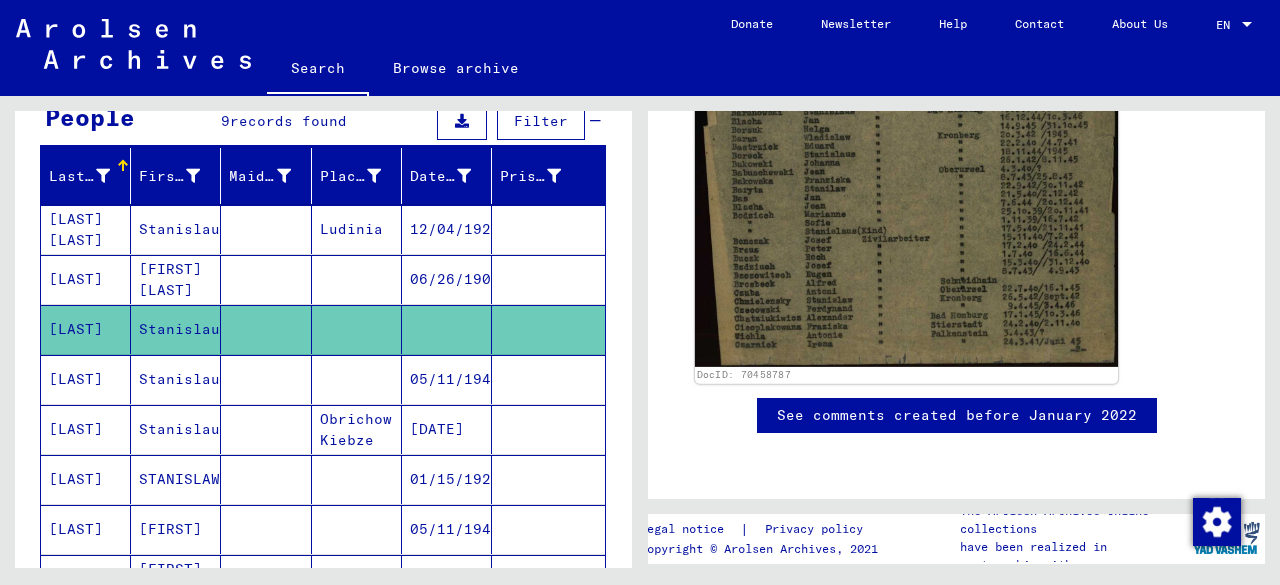 scroll, scrollTop: 1200, scrollLeft: 0, axis: vertical 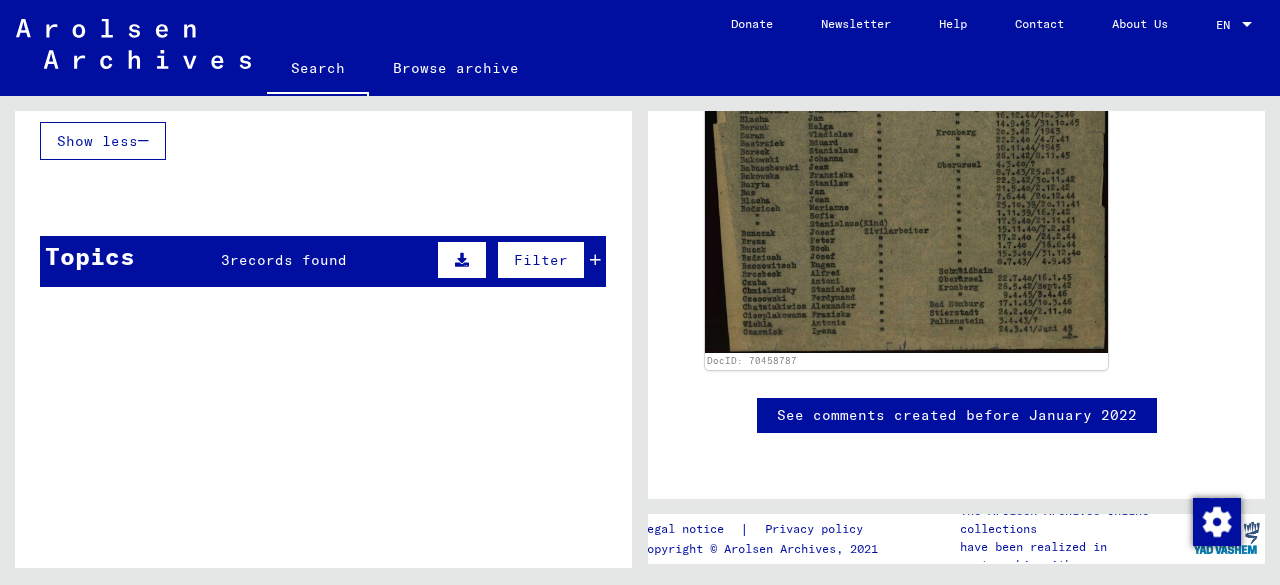 click on "Topics 3  records found  Filter" at bounding box center [323, 261] 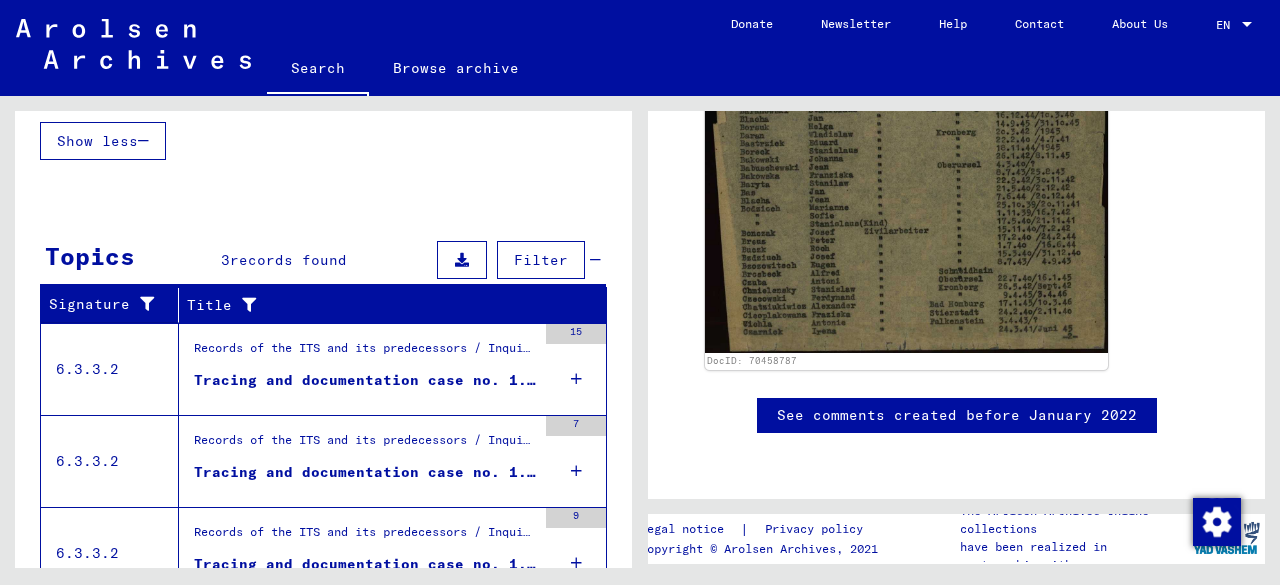 click on "Tracing and documentation case no. 1.072.606 for [LAST], [FIRST] born [DATE]" at bounding box center [365, 380] 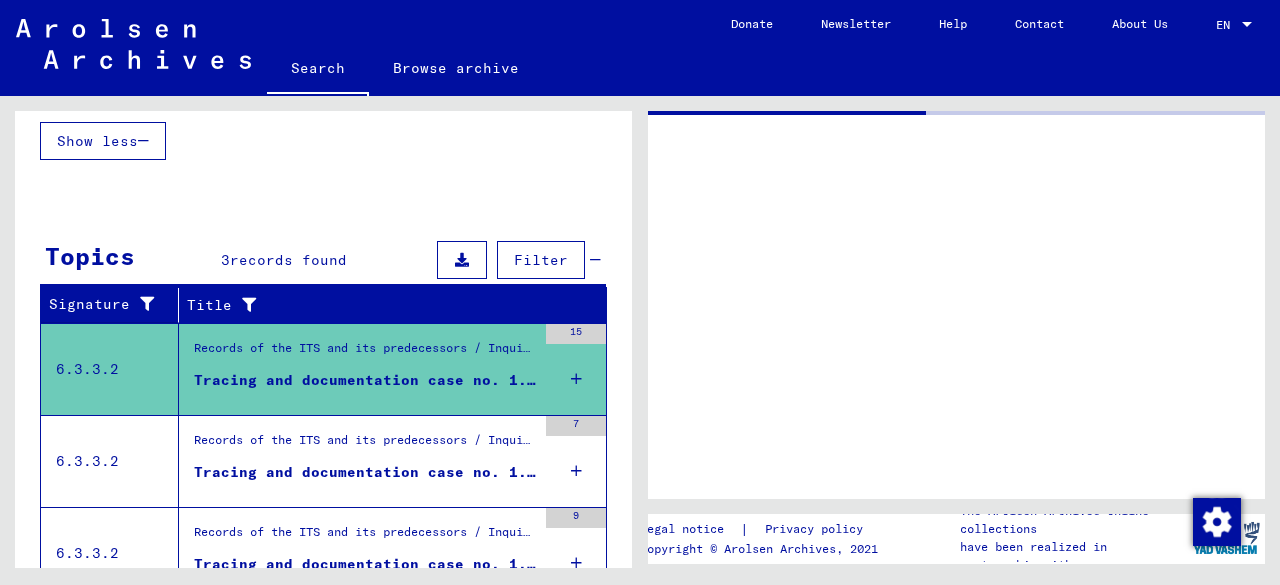scroll, scrollTop: 0, scrollLeft: 0, axis: both 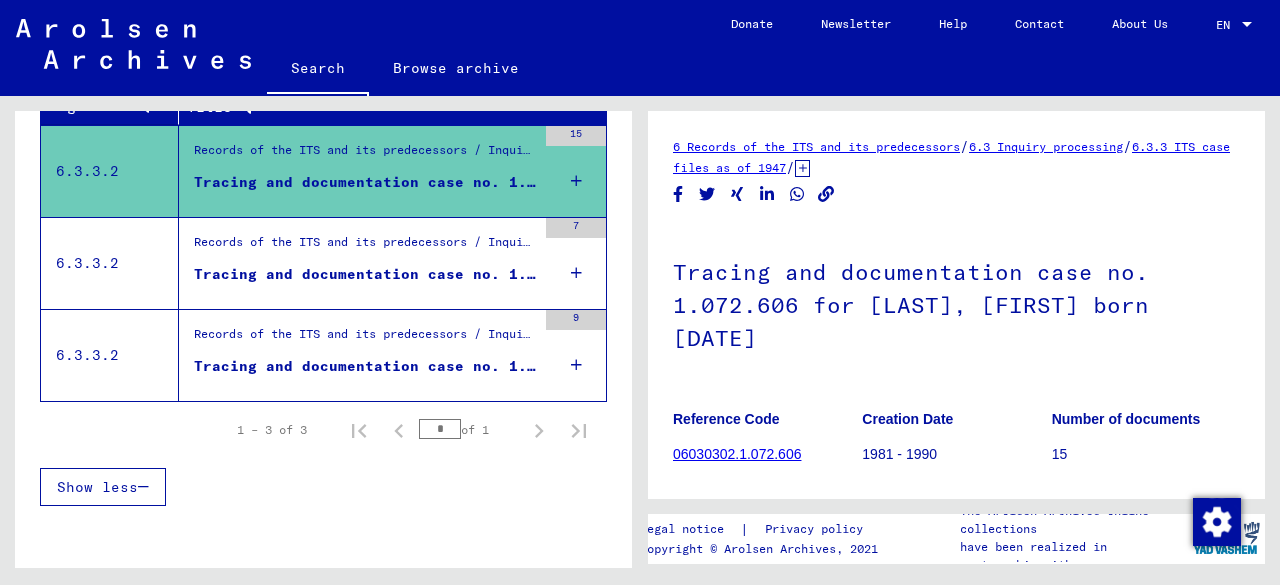 click on "Tracing and documentation case no. 1.400.890 for [LAST], [FIRST] born [DATE]" at bounding box center [365, 274] 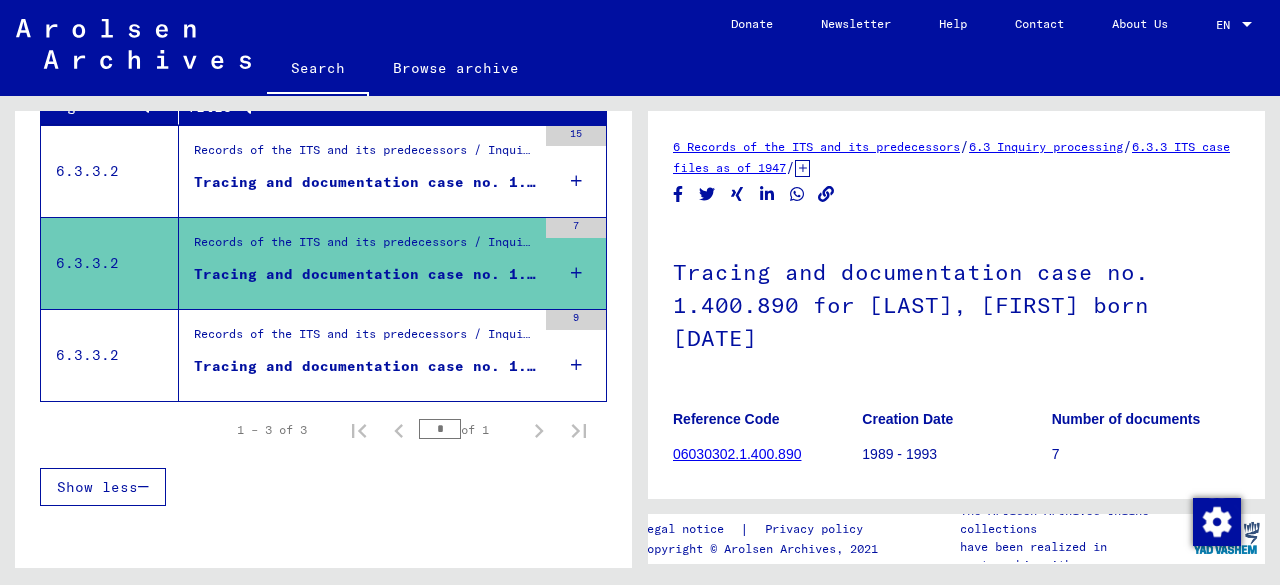 scroll, scrollTop: 0, scrollLeft: 0, axis: both 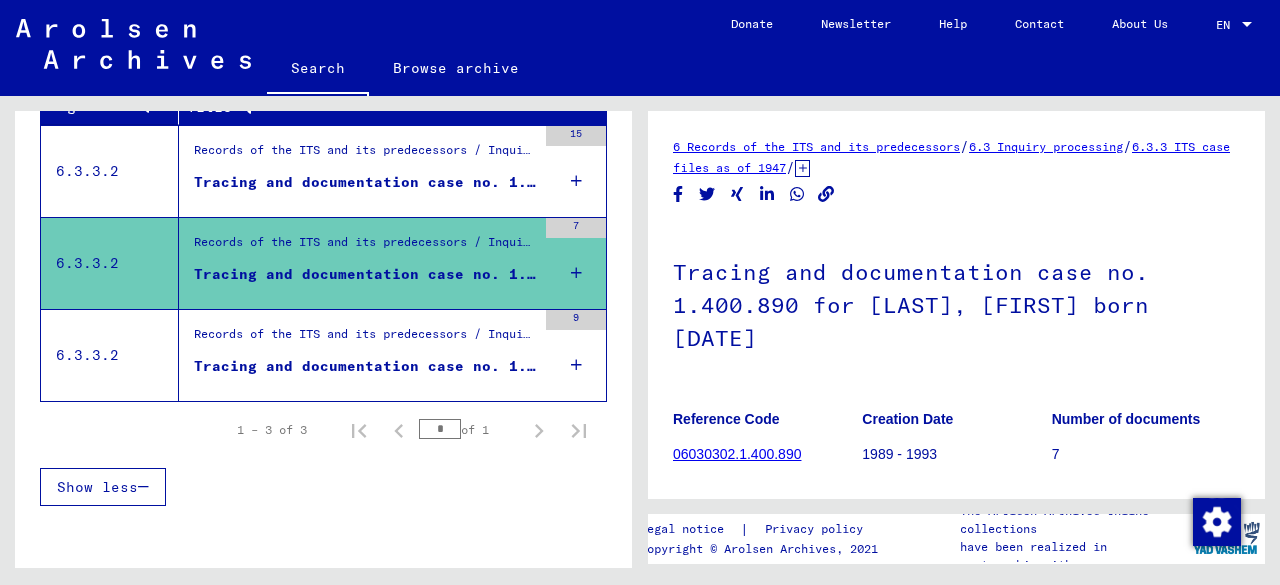 click on "Tracing and documentation case no. 1.487.261 for [LAST], [FIRST] born [DATE]" at bounding box center [365, 366] 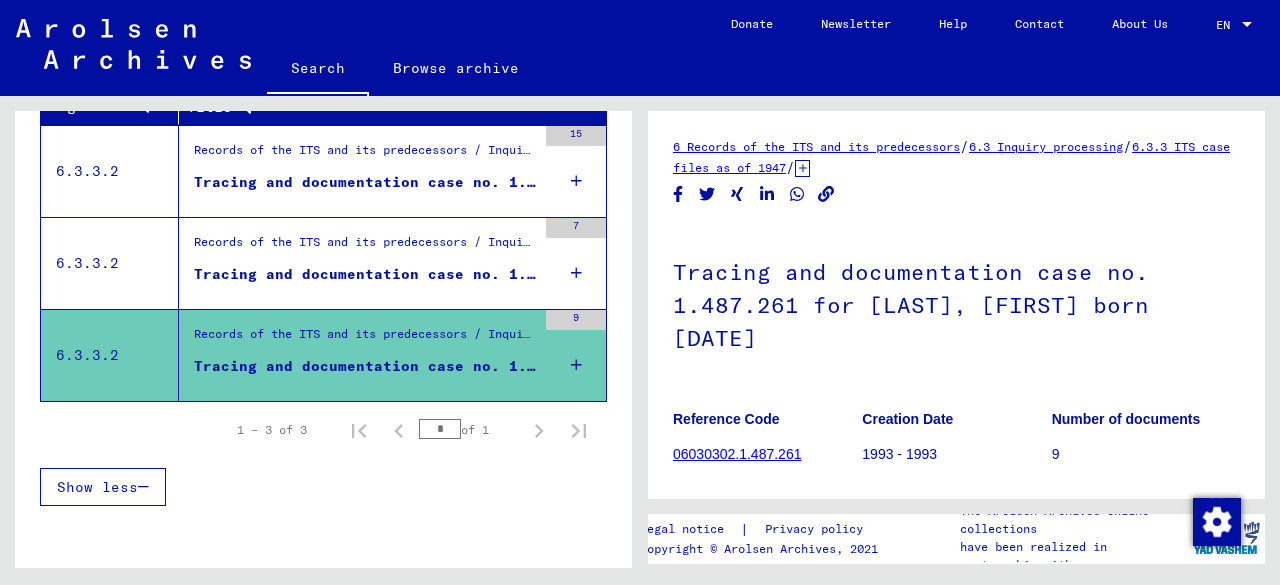 scroll, scrollTop: 0, scrollLeft: 0, axis: both 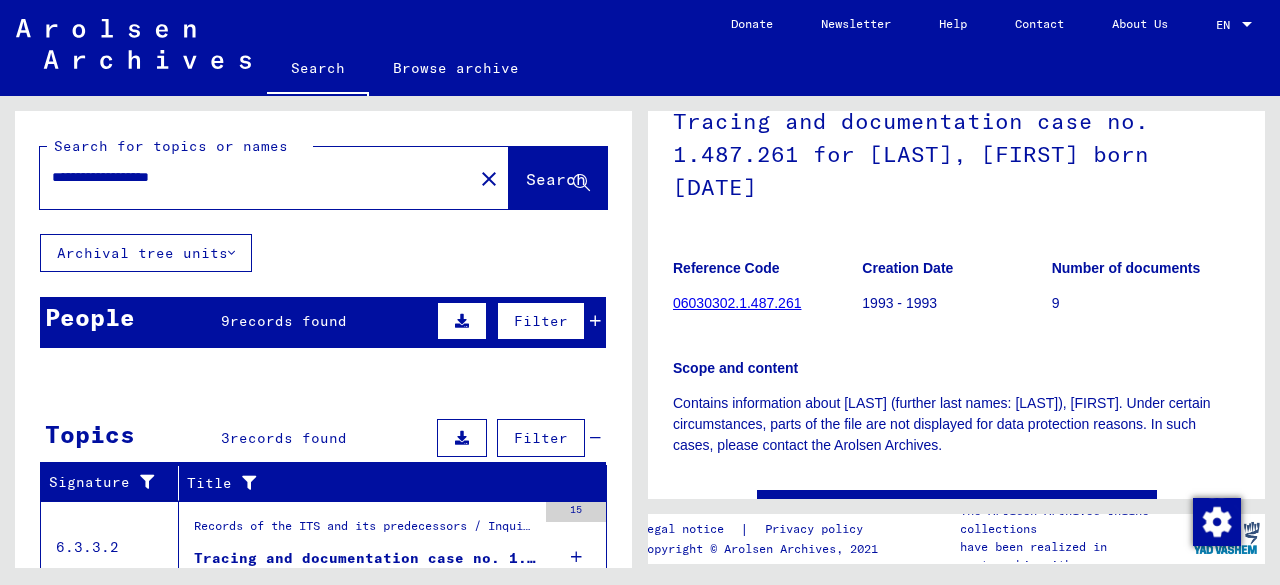 click on "records found" at bounding box center (288, 321) 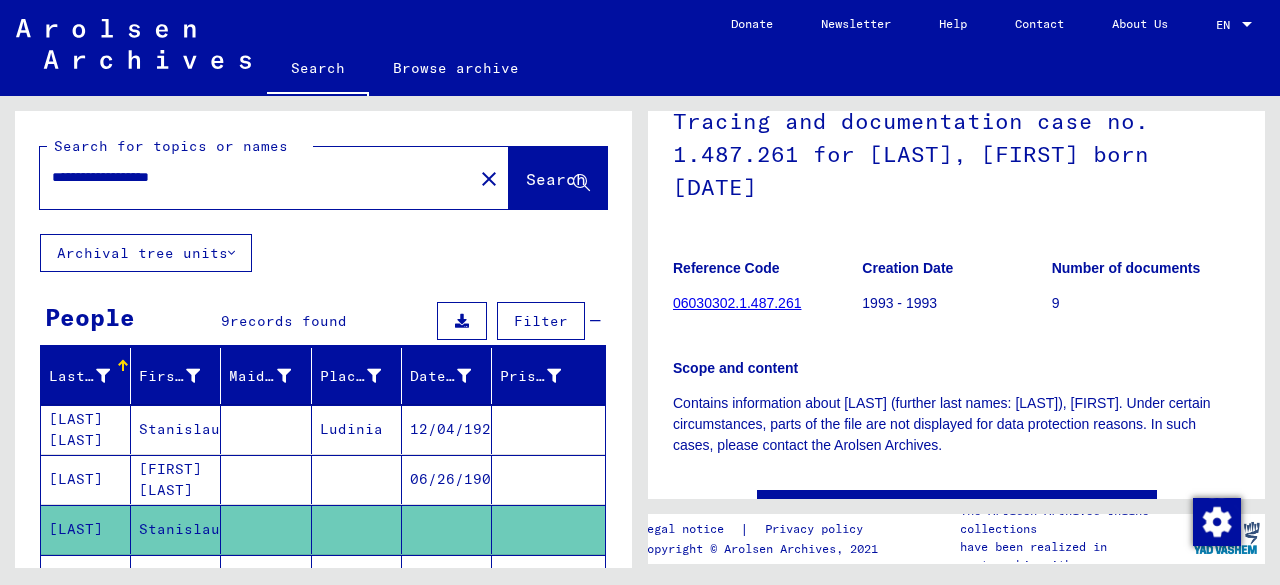 click at bounding box center (266, 529) 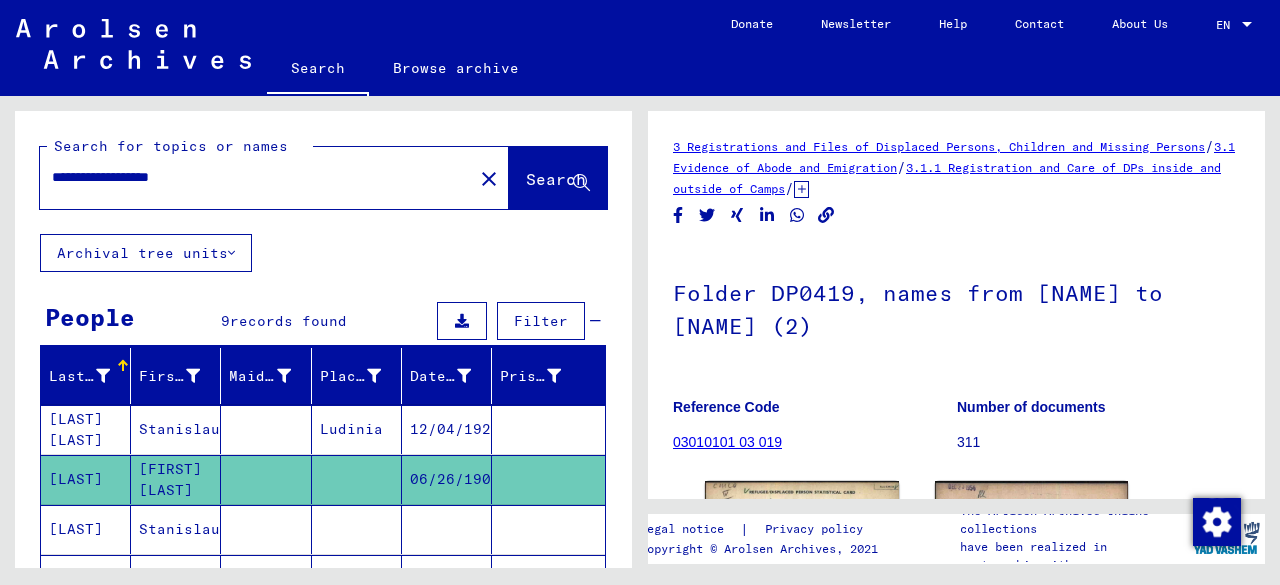 scroll 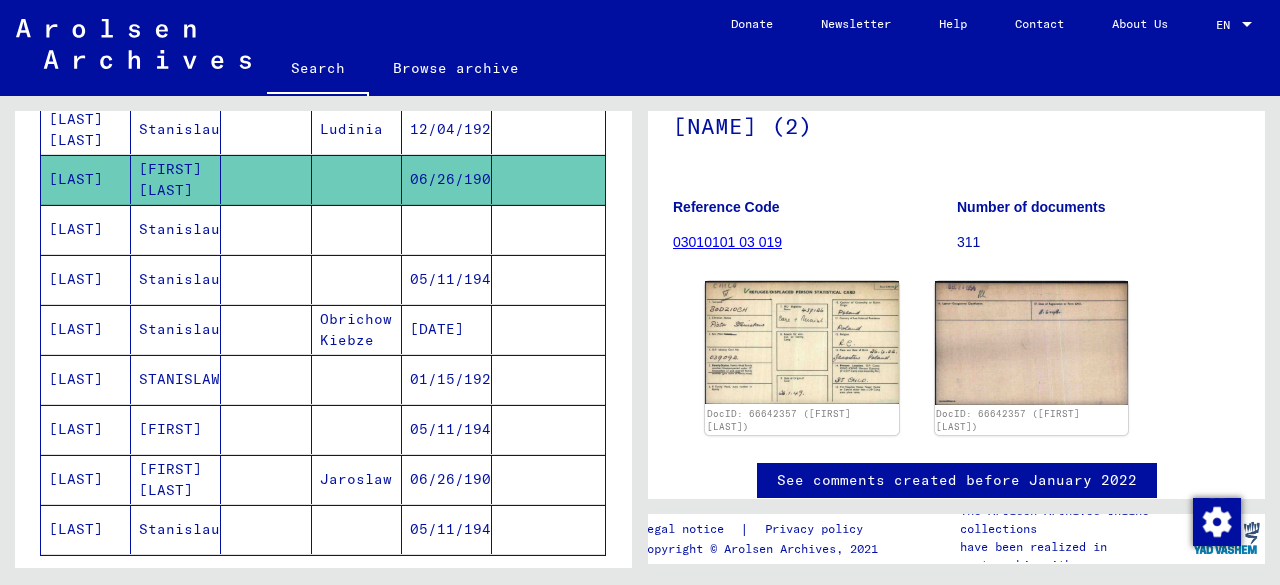 click at bounding box center [266, 379] 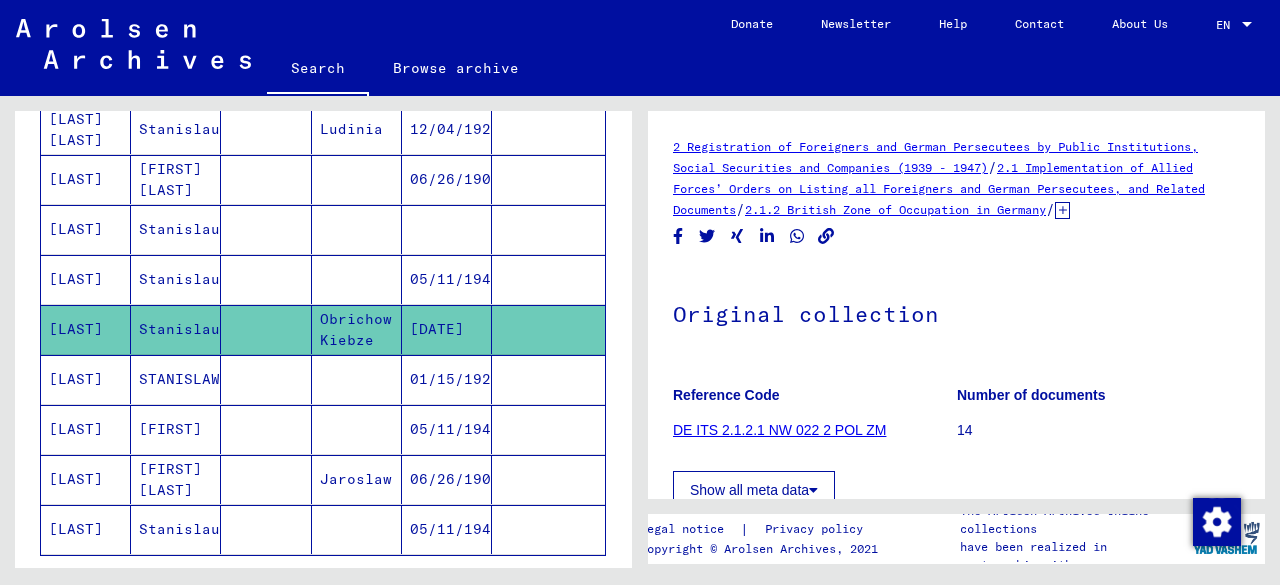 click at bounding box center [357, 429] 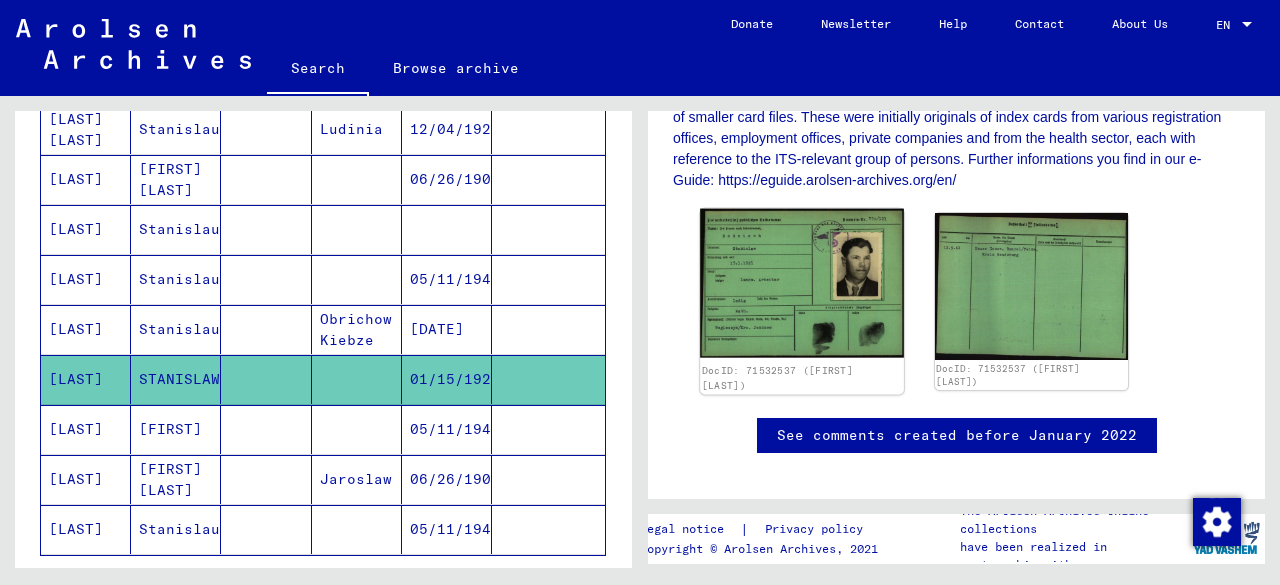 click 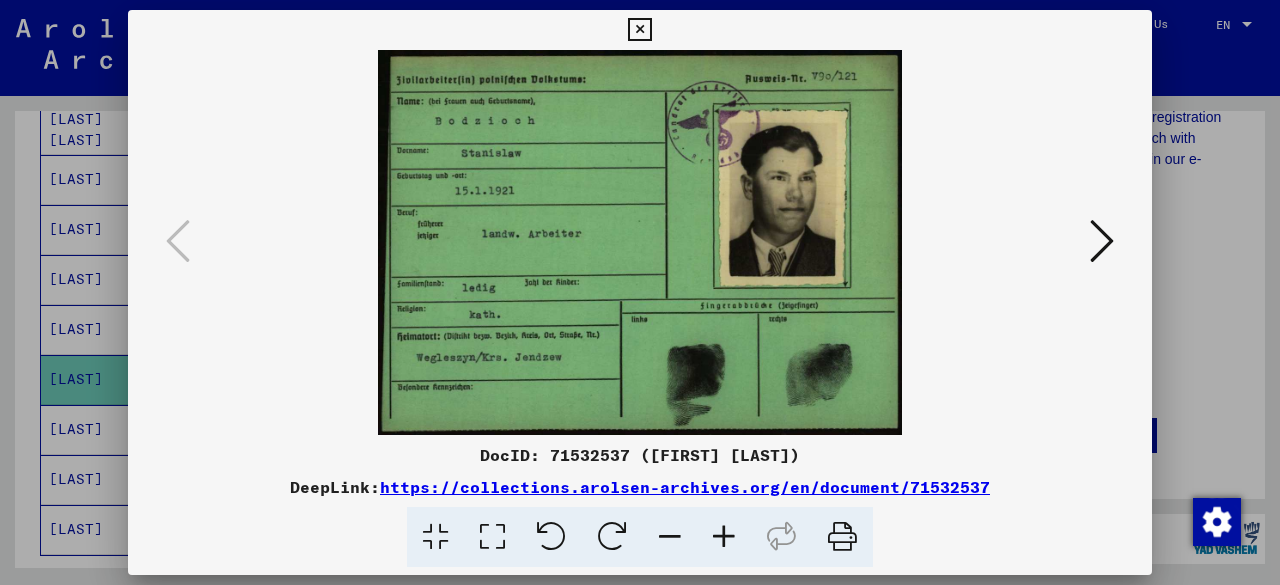 click at bounding box center (640, 292) 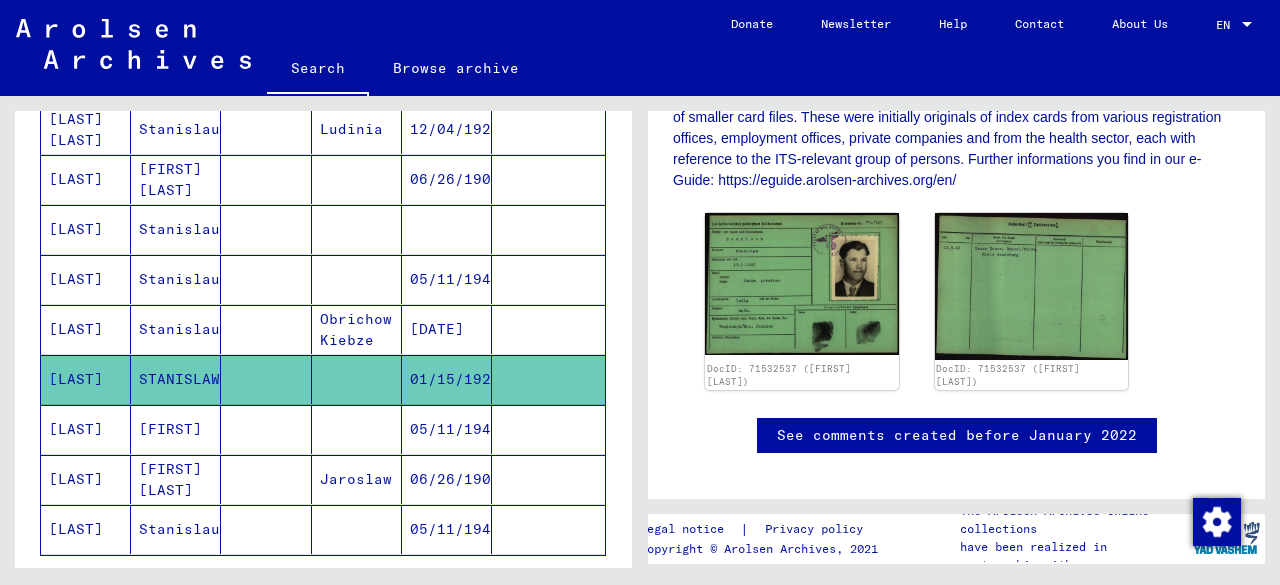 click at bounding box center (357, 479) 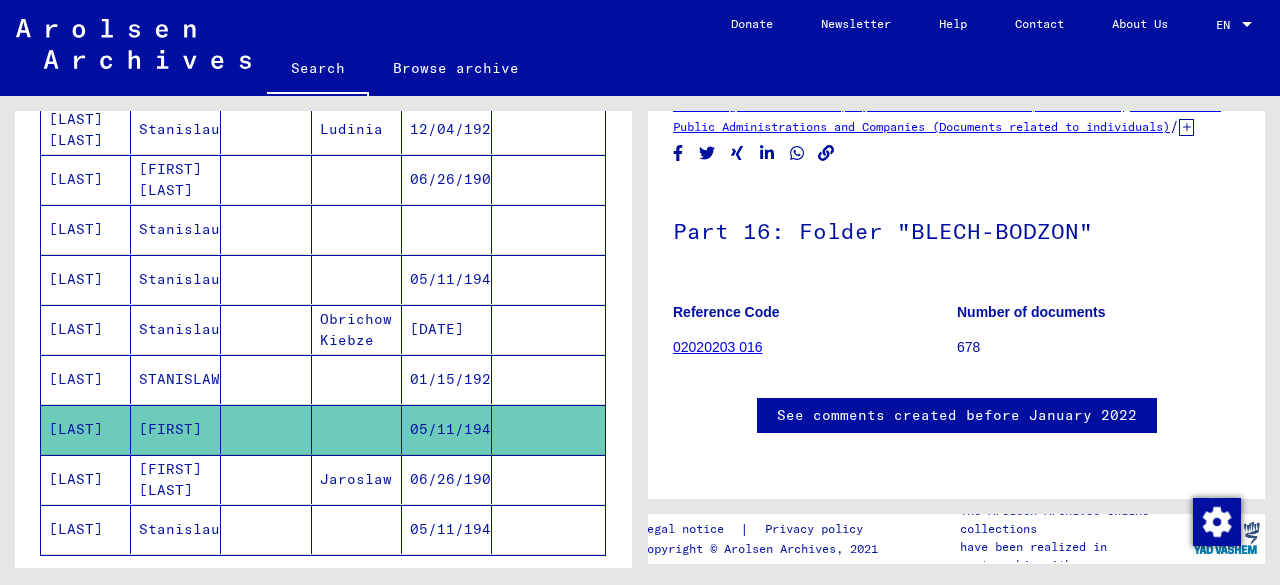click on "06/26/1902" at bounding box center (447, 529) 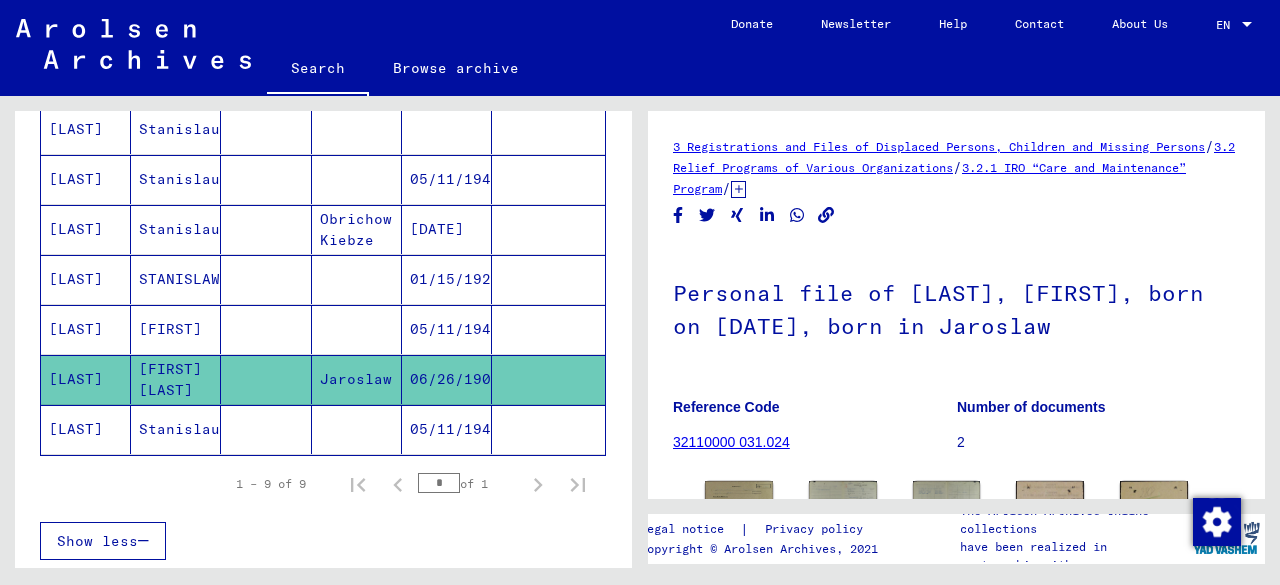 click on "05/11/1940" 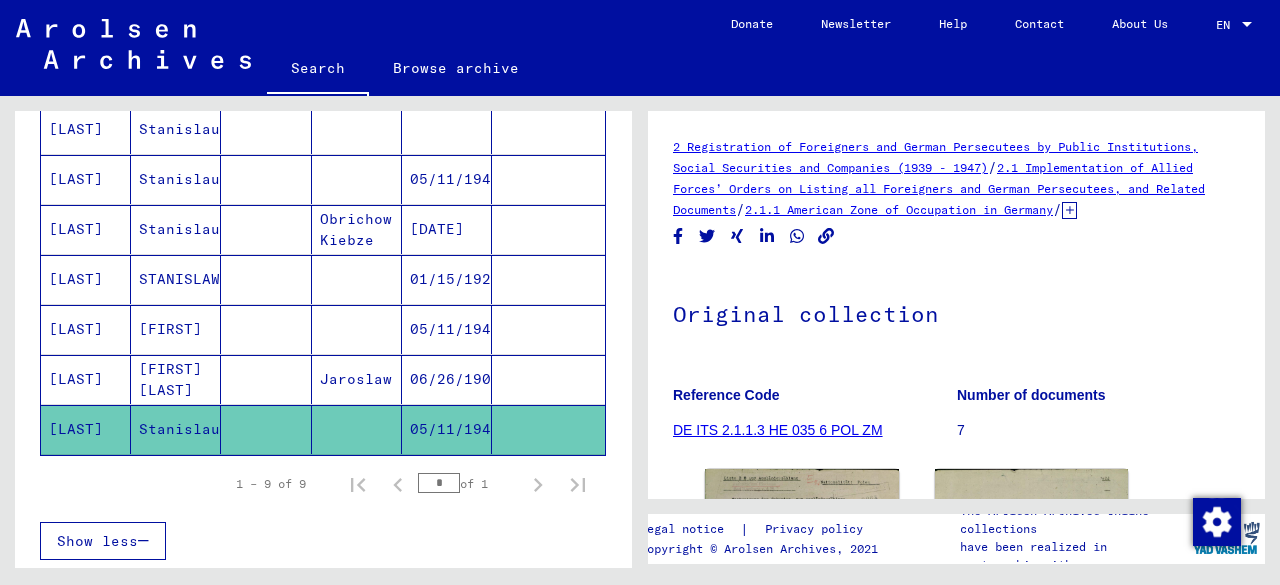 click on "06/26/1902" at bounding box center (447, 429) 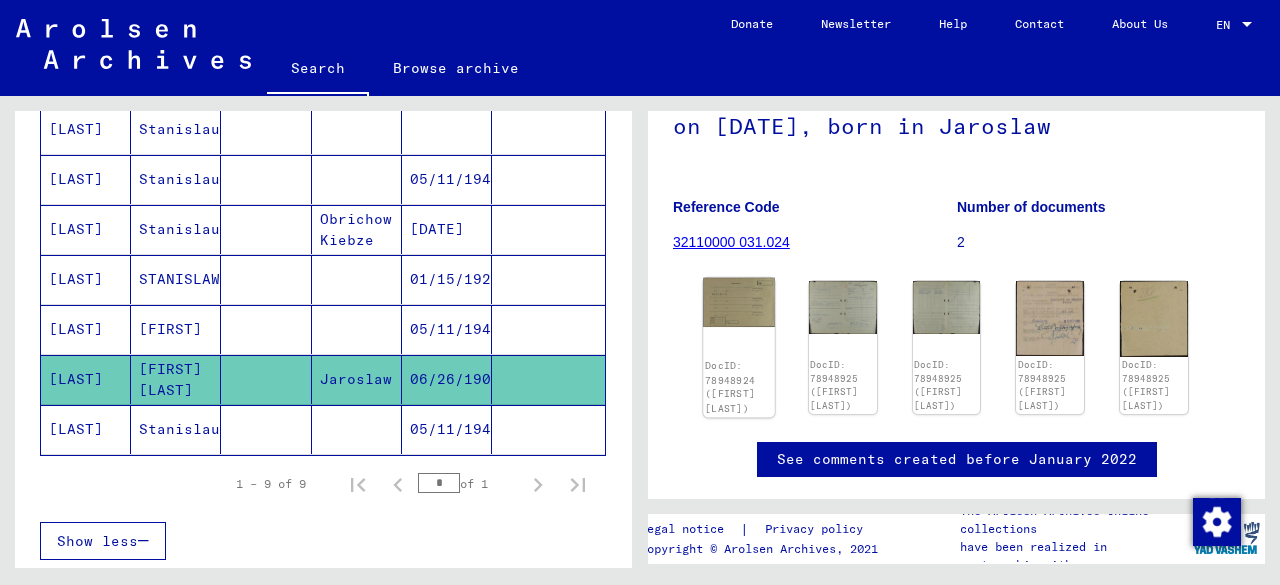 click 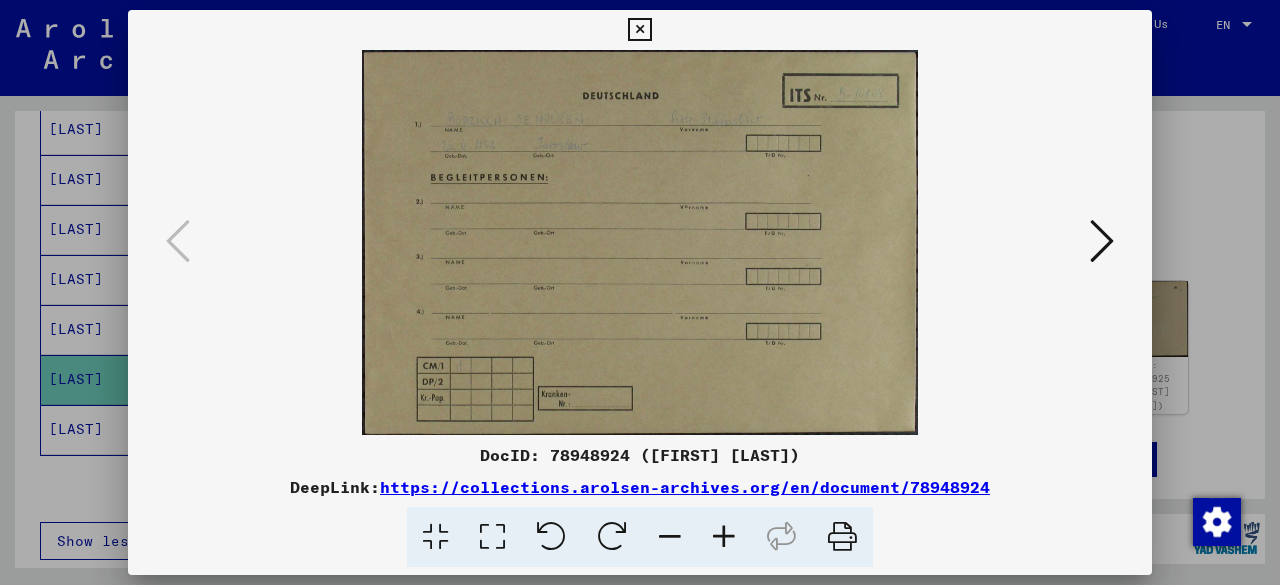 click at bounding box center [724, 537] 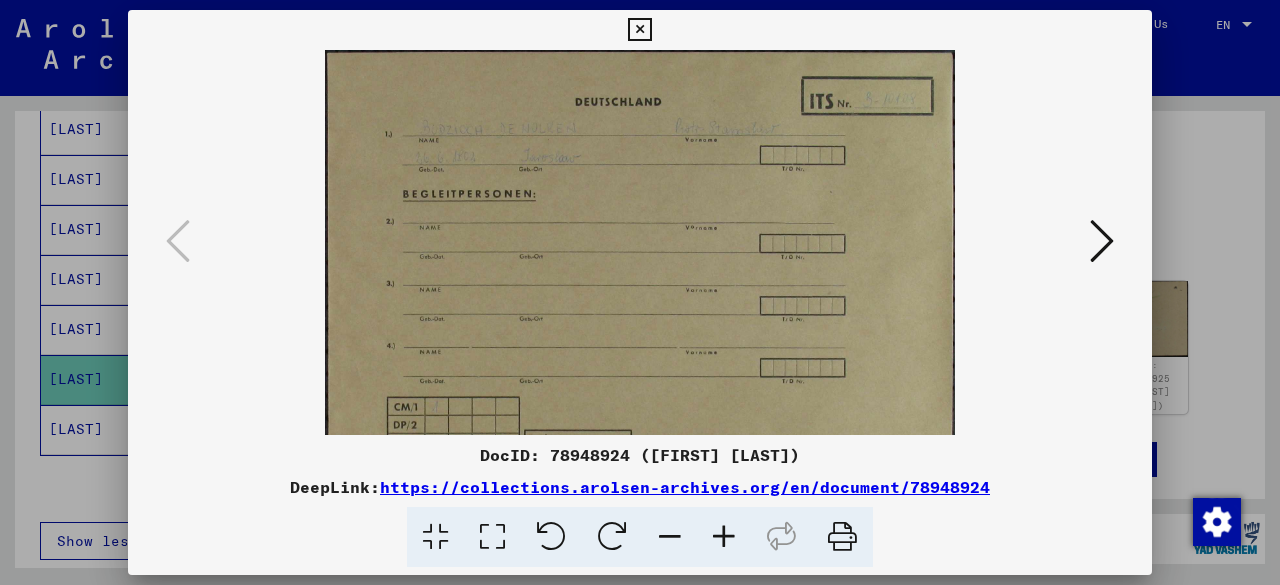 click at bounding box center (724, 537) 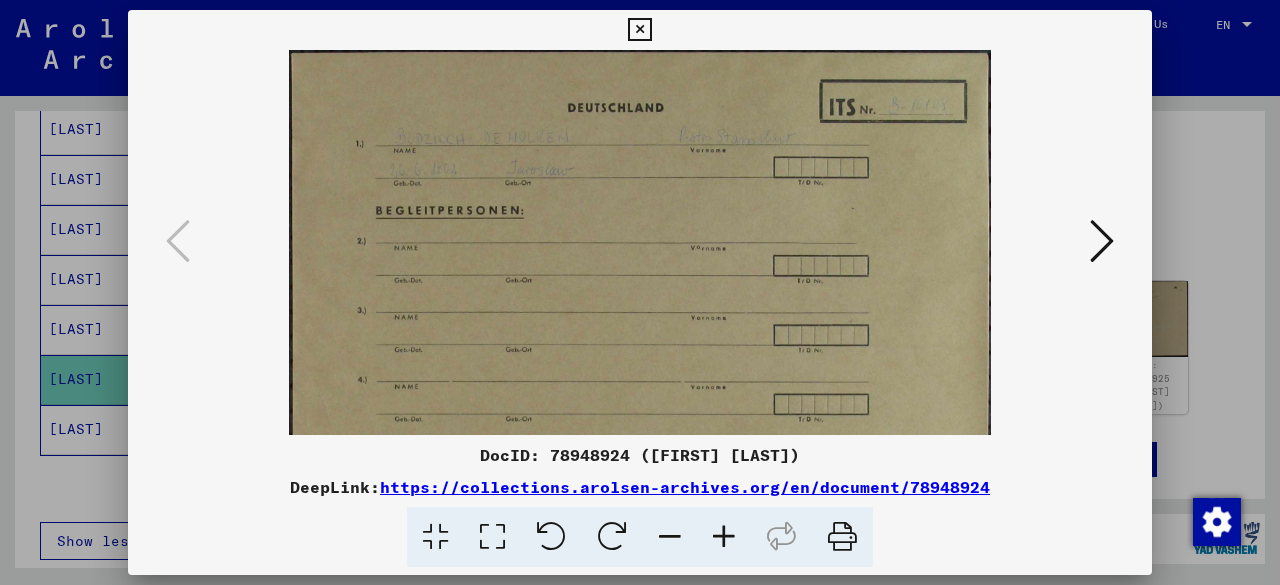 click at bounding box center (724, 537) 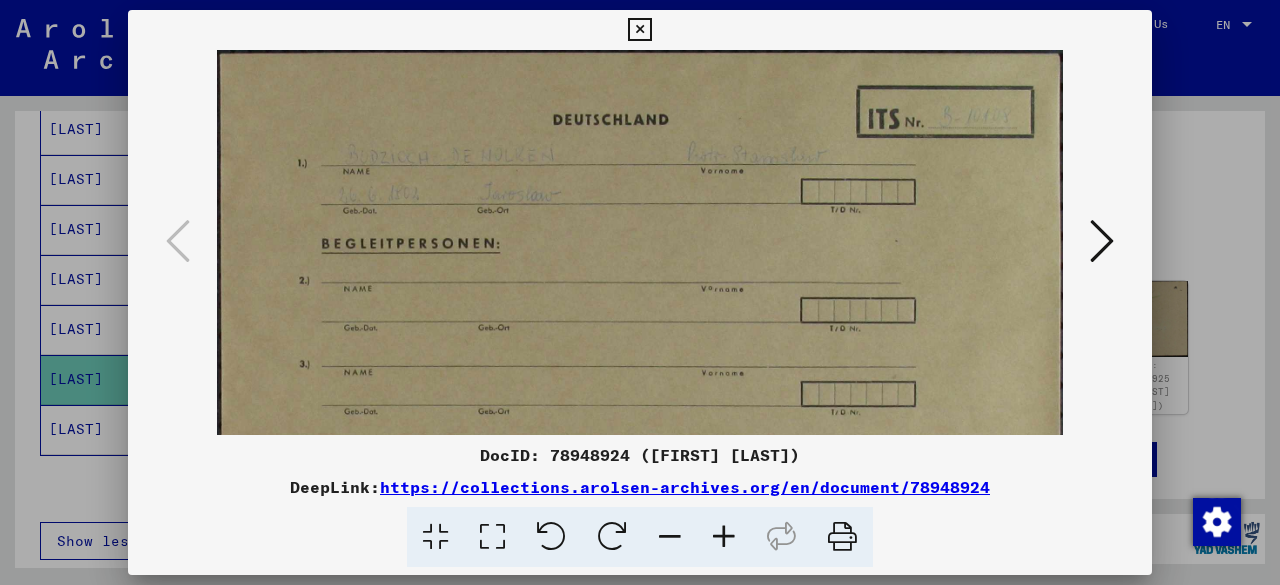 click at bounding box center [724, 537] 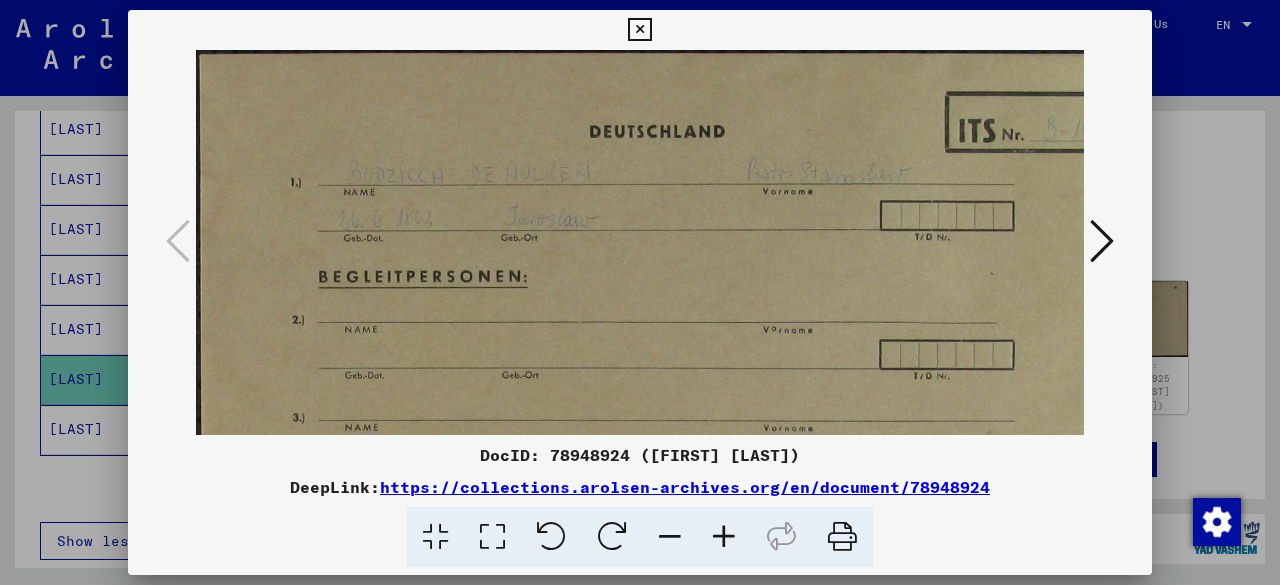 click at bounding box center (724, 537) 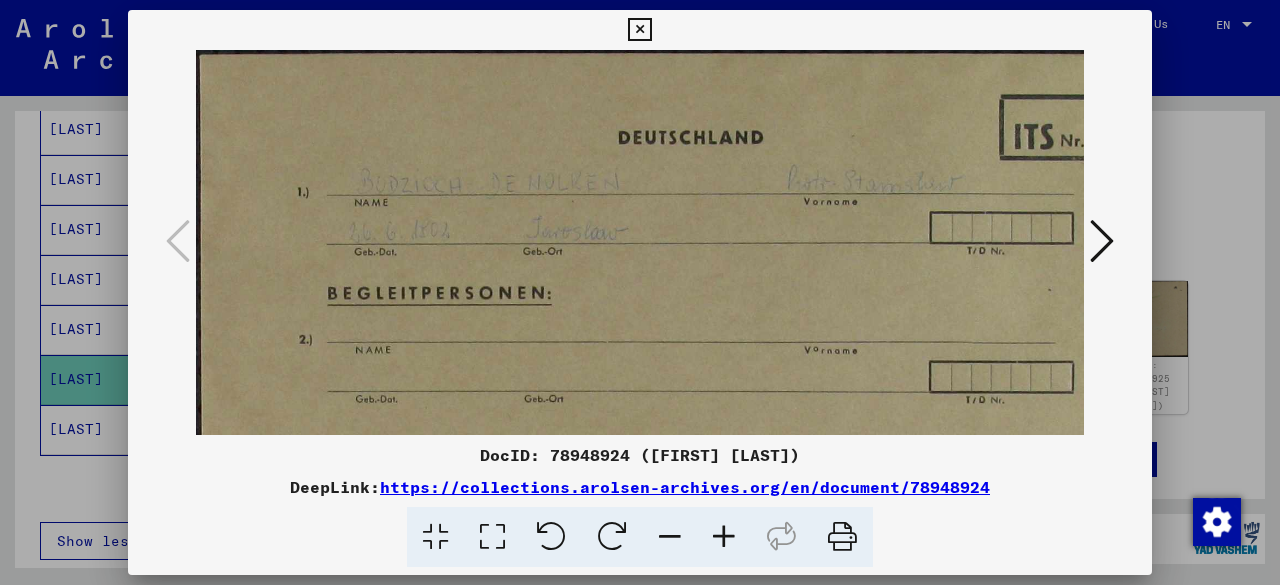 click at bounding box center [1102, 241] 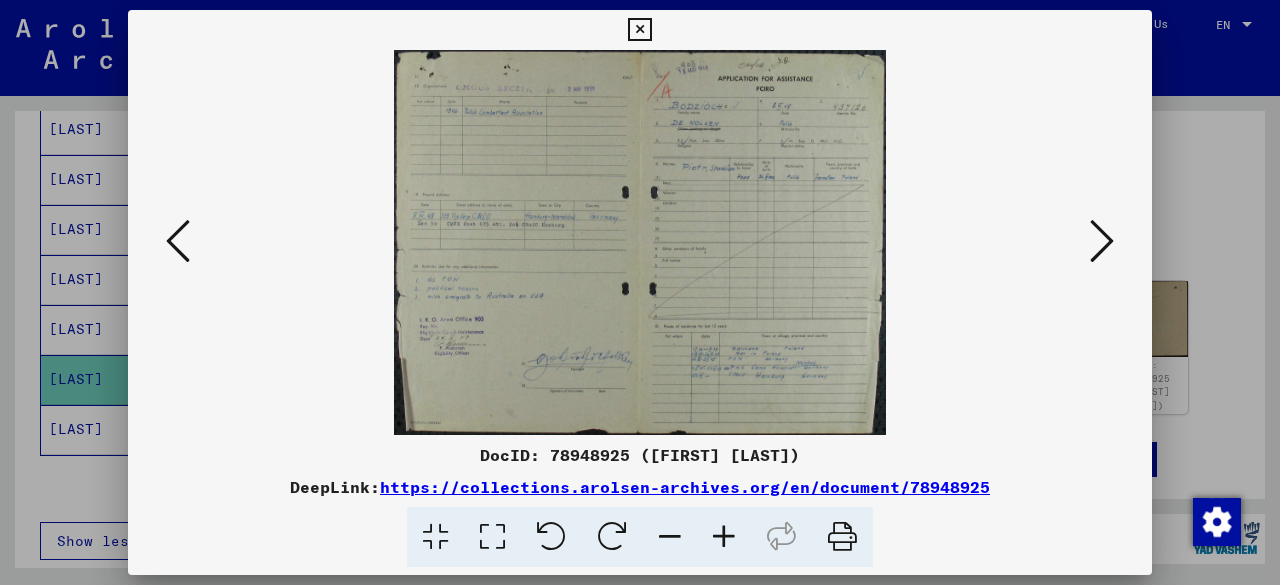 click at bounding box center [1102, 241] 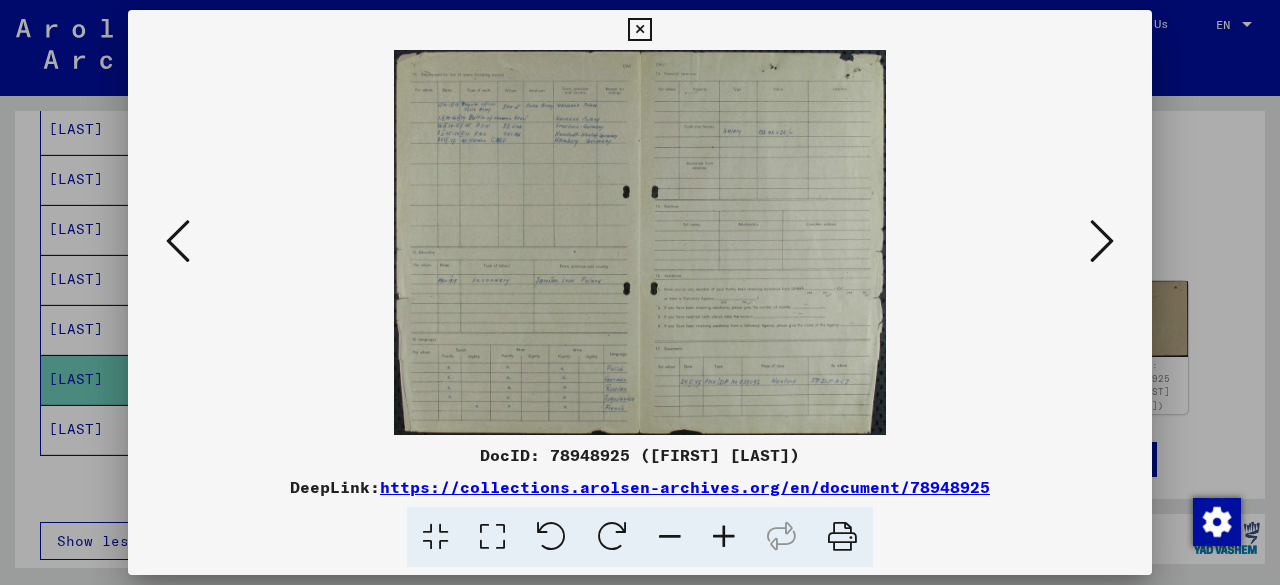 click at bounding box center [1102, 241] 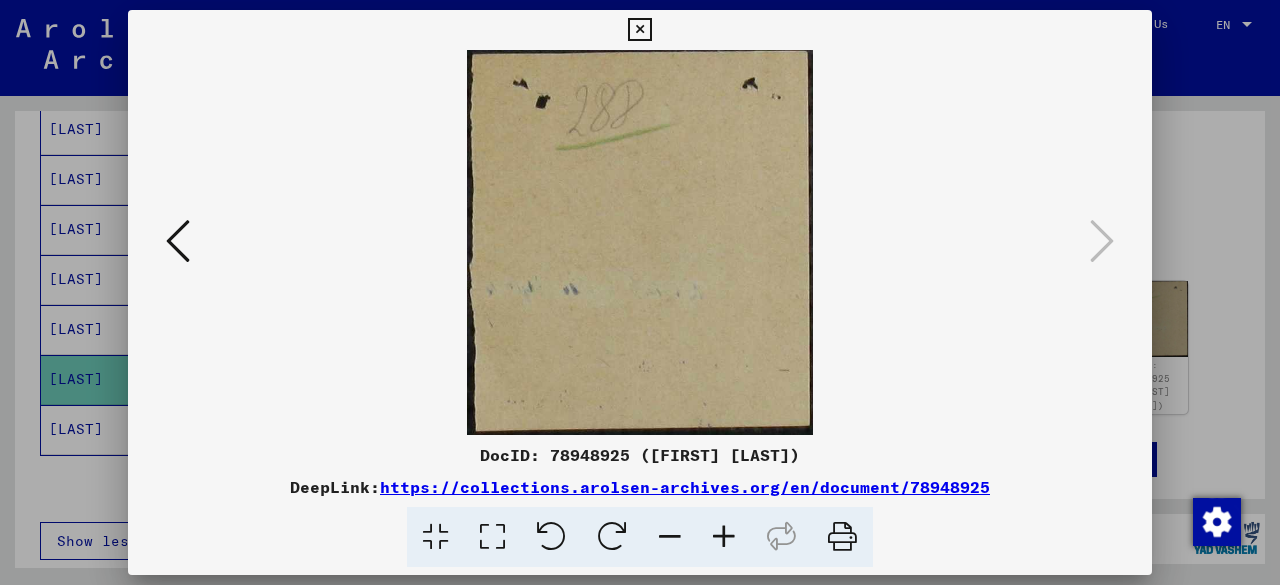 click at bounding box center (640, 292) 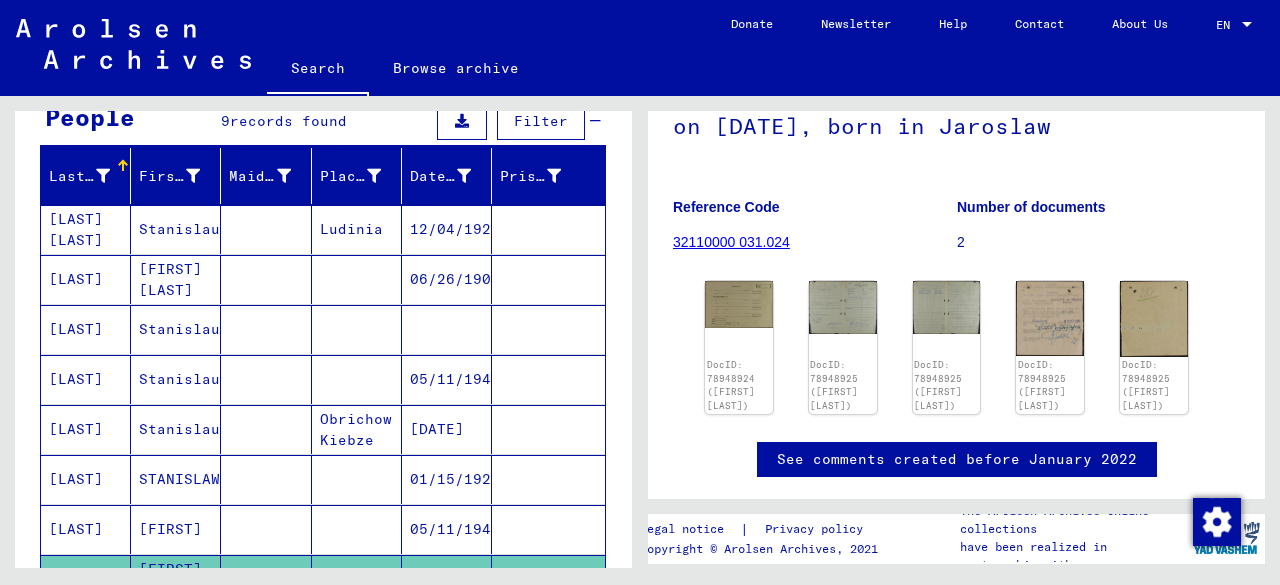 click at bounding box center (447, 379) 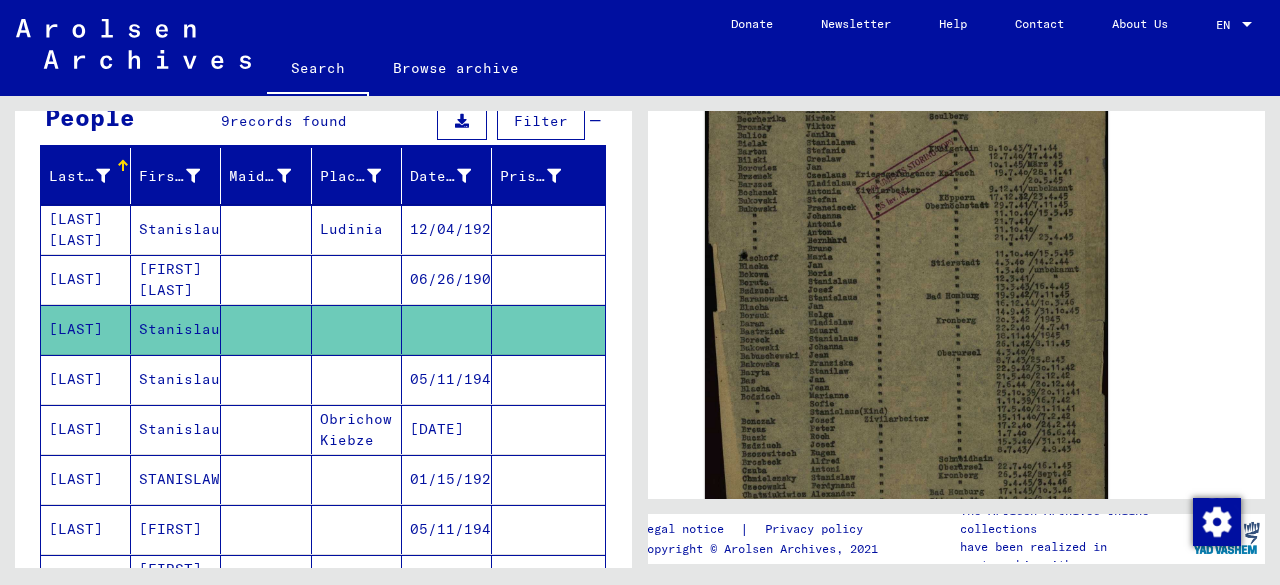 click on "2 Registration of Foreigners and German Persecutees by Public Institutions, Social Securities and Companies (1939 - 1947)   /   2.1 Implementation of Allied Forces’ Orders on Listing all Foreigners and German Persecutees, and Related Documents   /   2.1.1 American Zone of Occupation in Germany   /   2.1.1.1 Lists of all persons of United Nations and other foreigners, German Jews and stateless persons; American Zone; Bavaria, Hesse (1)   /   2.1.1.1 HE Documentation from Hesse   /   2.1.1.1 HE 036 Documents from the rural district Obertaunuskreis   /   2.1.1.1 HE 036 POL Nationality/origin of person listed : Polish   /   2.1.1.1 HE 036 POL 7 Information on foreigners being permanantly or temporarily present in the district Obertaunuskreis during the war   /  Original collection Reference Code DE ITS 2.1.1.1 HE 036 POL 7 ZM Number of documents 80 DocID: 70458787 See comments created before January 2022" 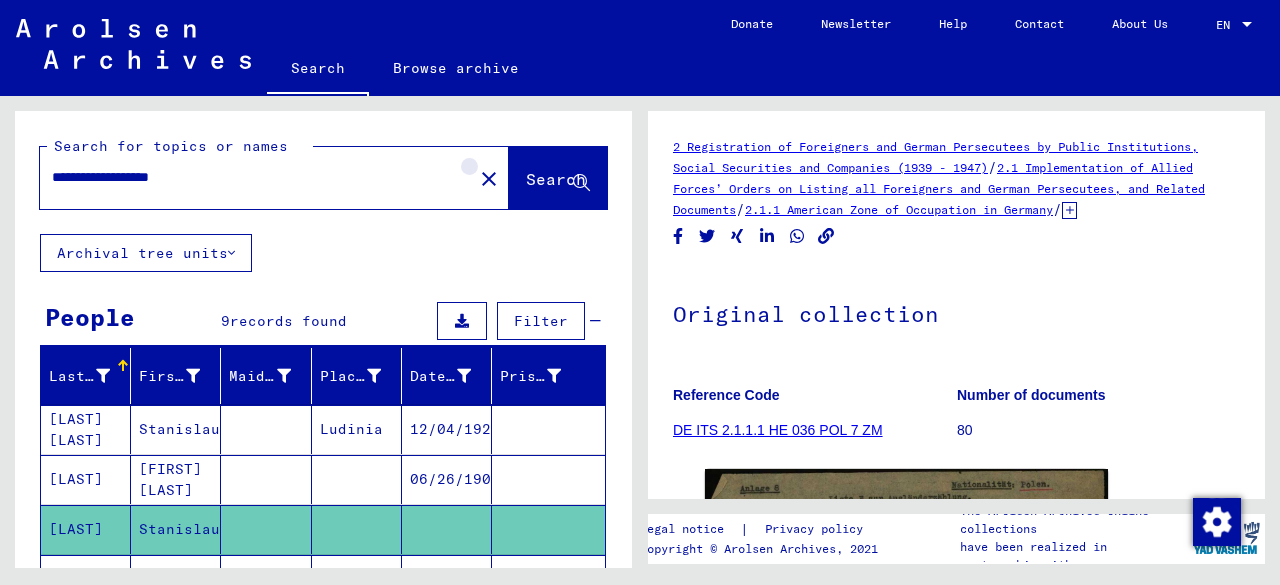 click on "close" 